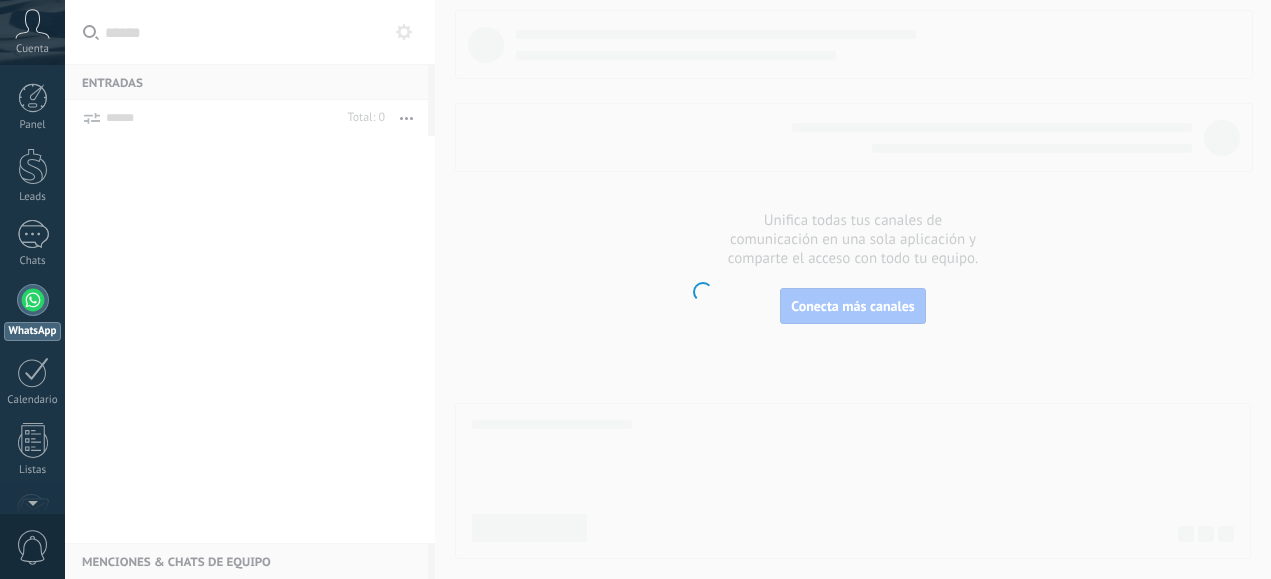 scroll, scrollTop: 0, scrollLeft: 0, axis: both 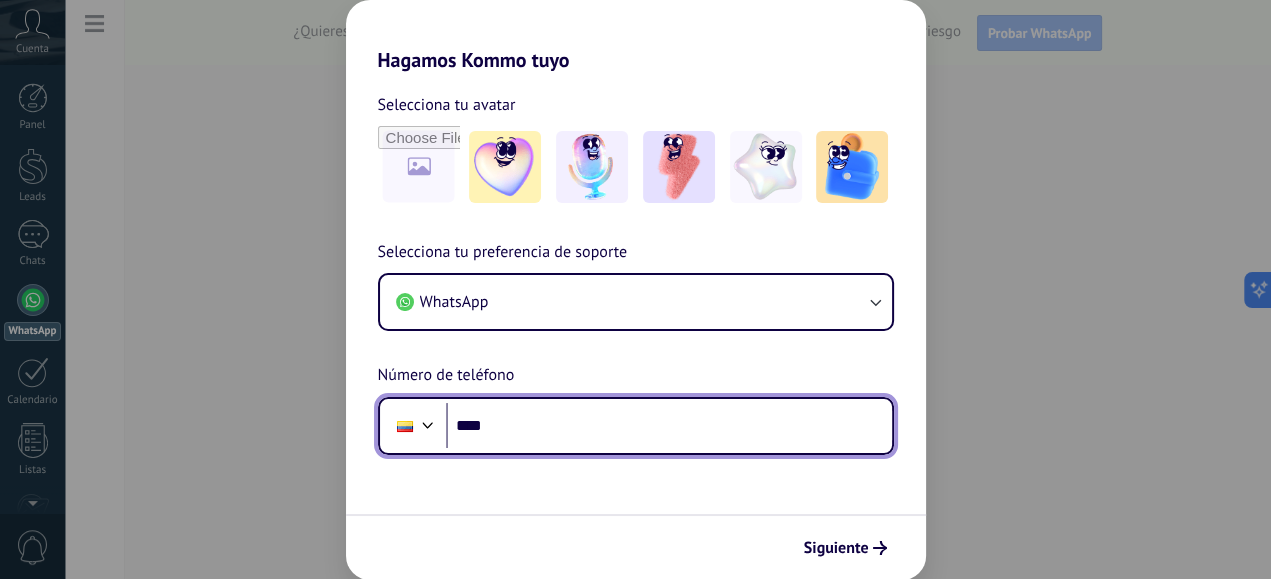 click on "****" at bounding box center (669, 426) 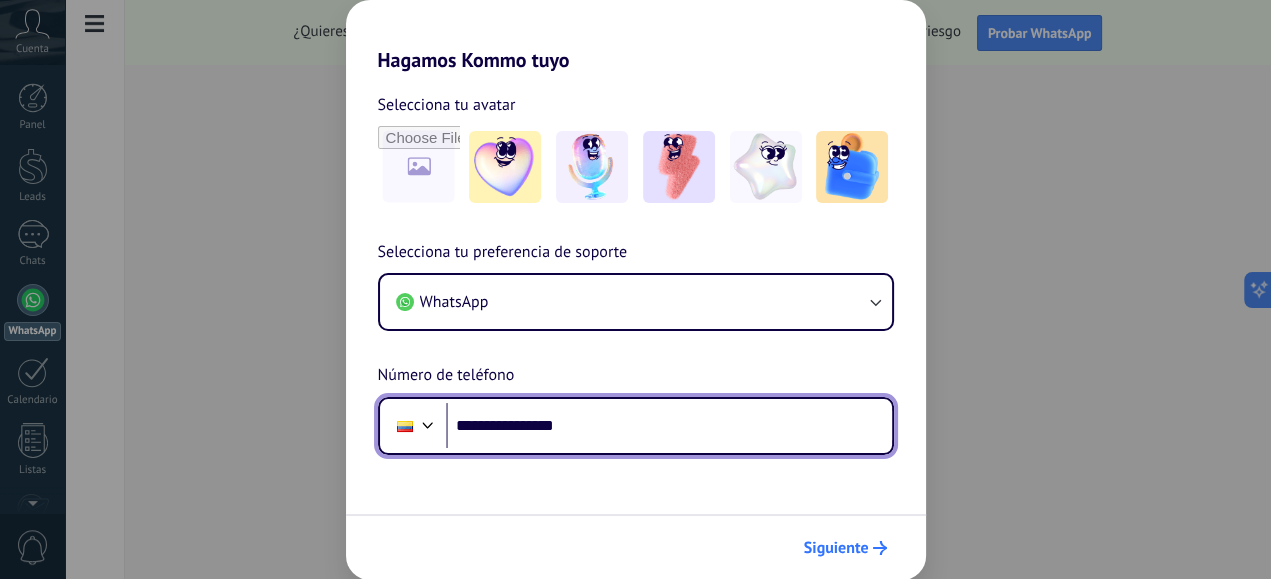 type on "**********" 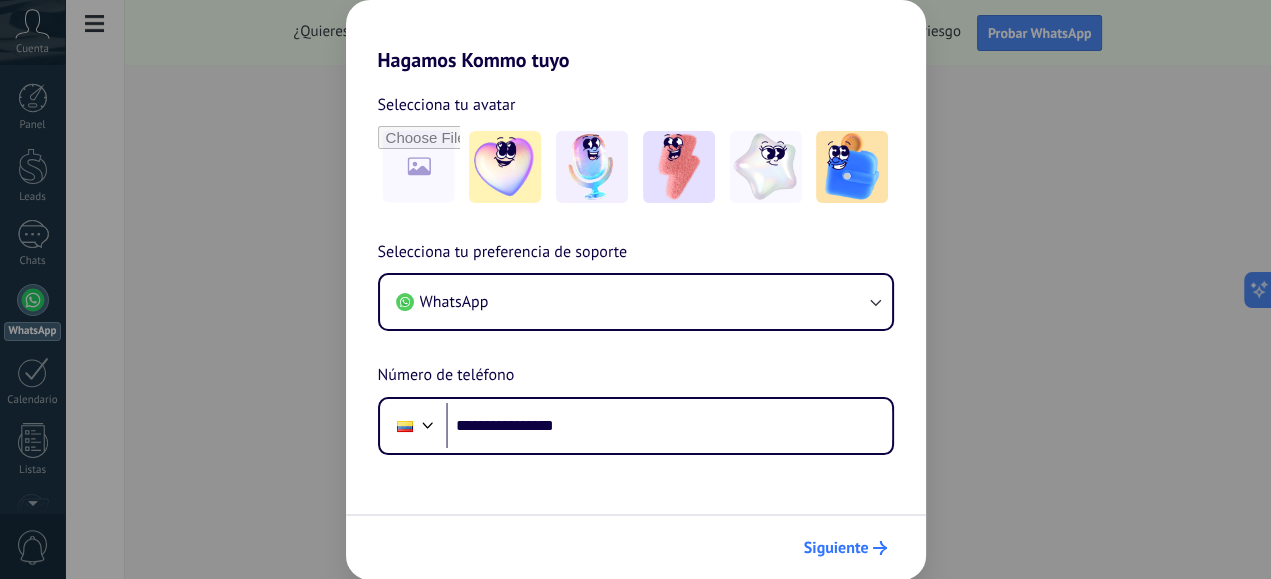 click on "Siguiente" at bounding box center (845, 548) 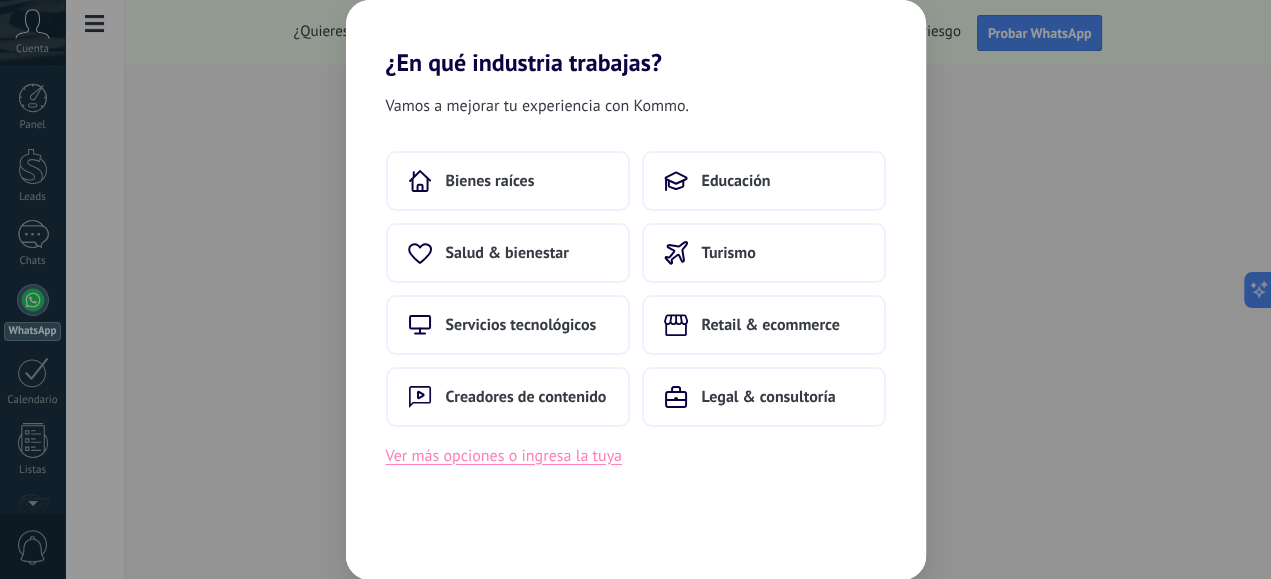 click on "Ver más opciones o ingresa la tuya" at bounding box center (504, 456) 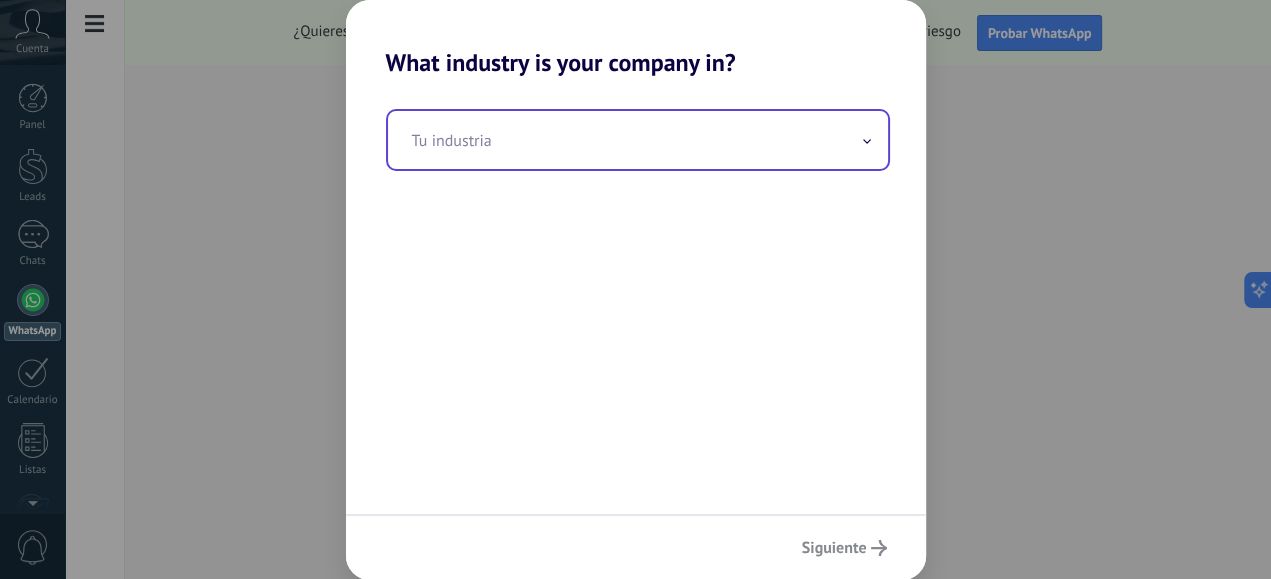 click at bounding box center (638, 140) 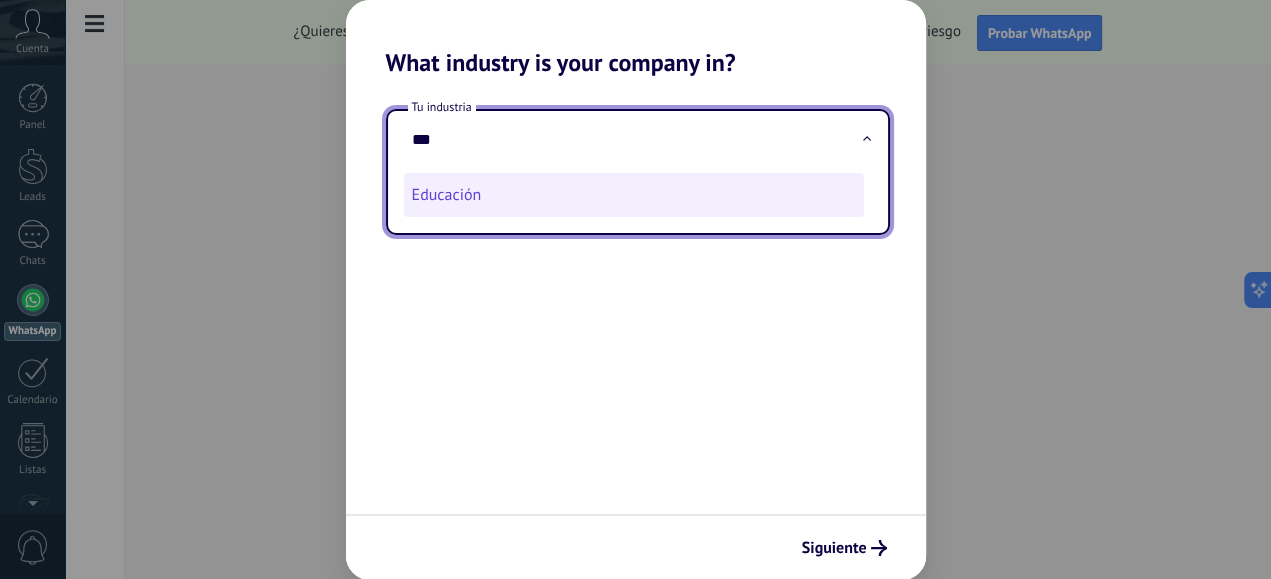 click on "Educación" at bounding box center [634, 195] 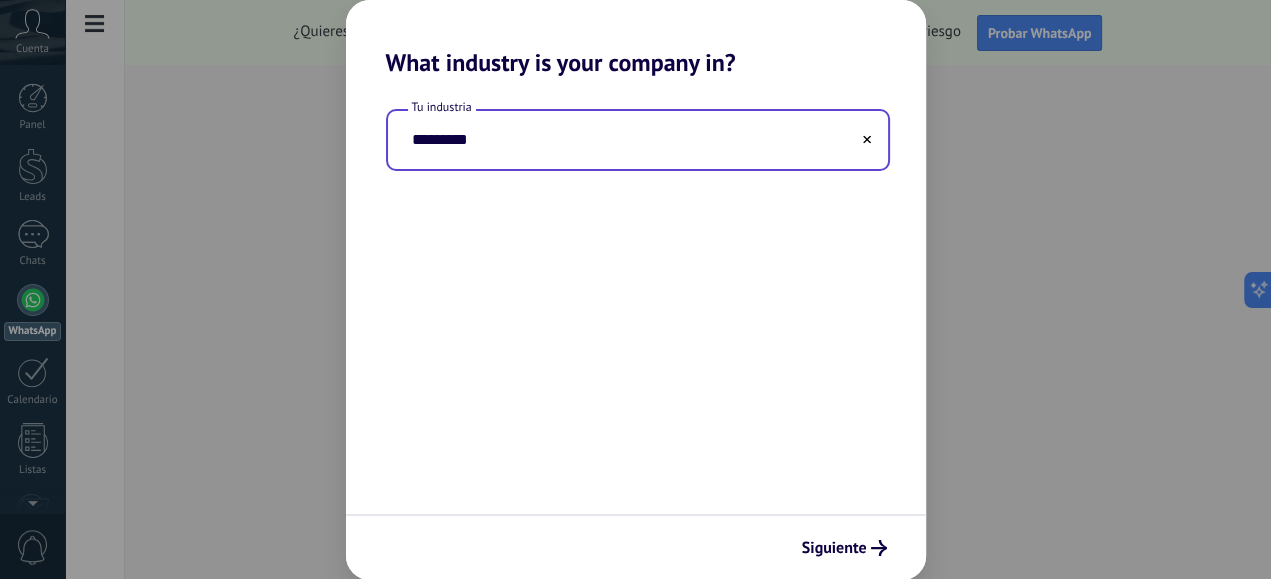 click on "Siguiente" at bounding box center [636, 547] 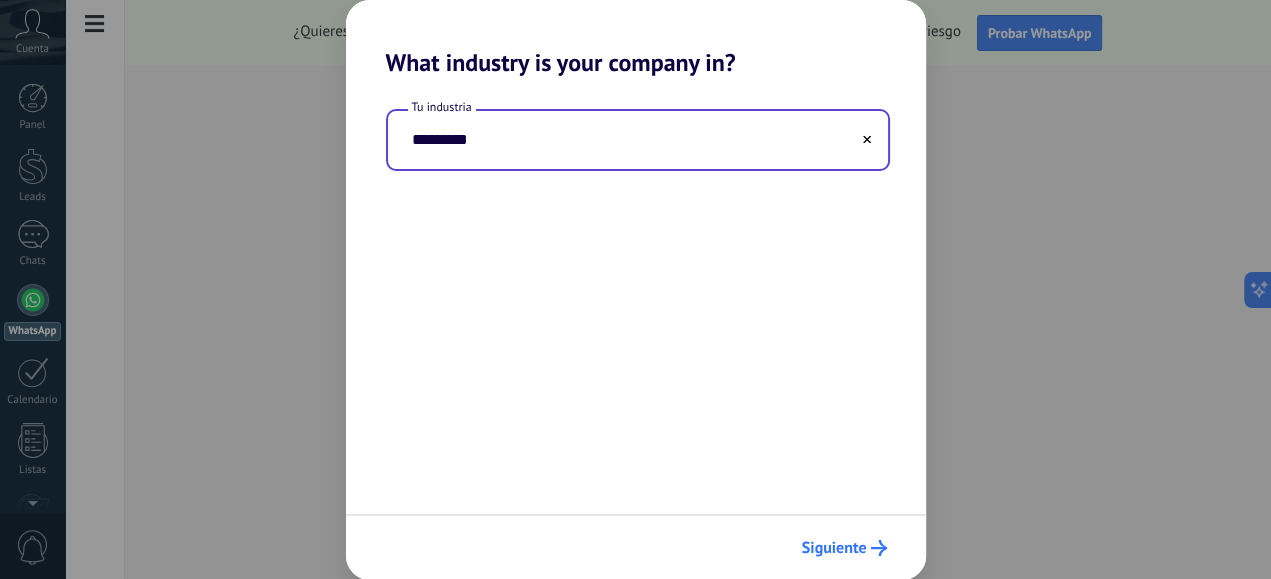 click on "Siguiente" at bounding box center [844, 548] 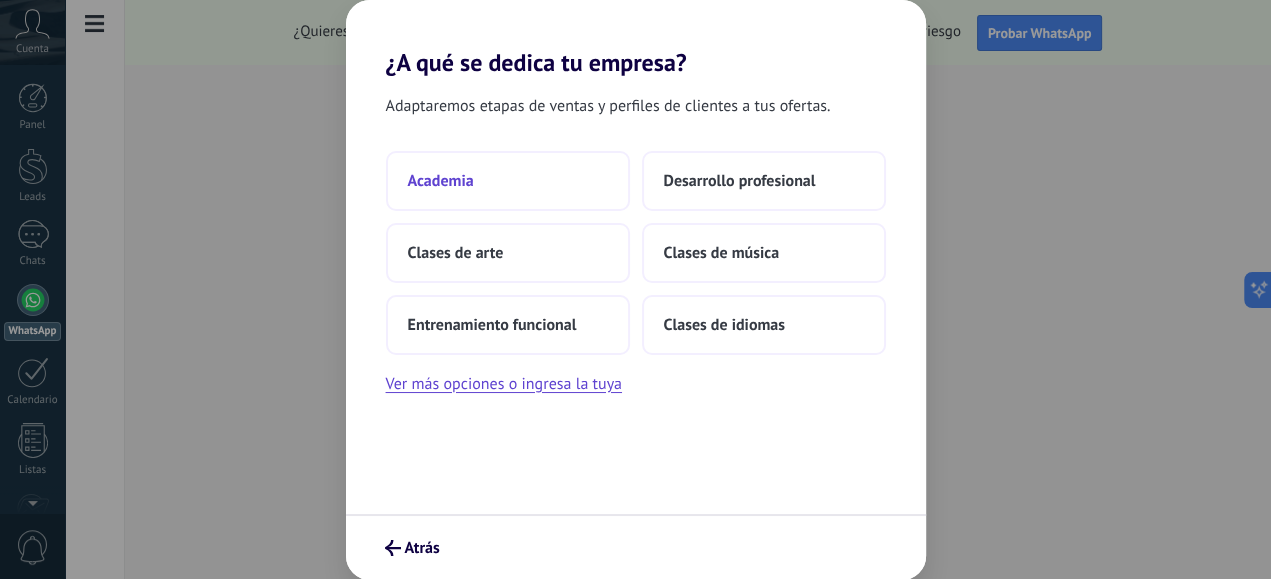 click on "Academia" at bounding box center [441, 181] 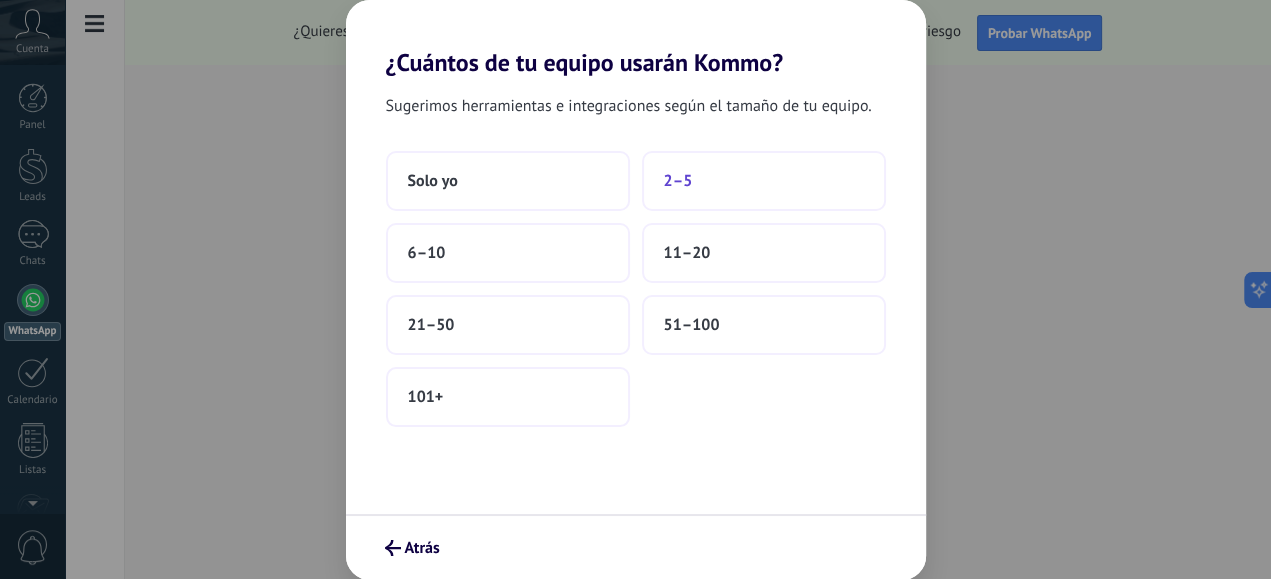 click on "2–5" at bounding box center [764, 181] 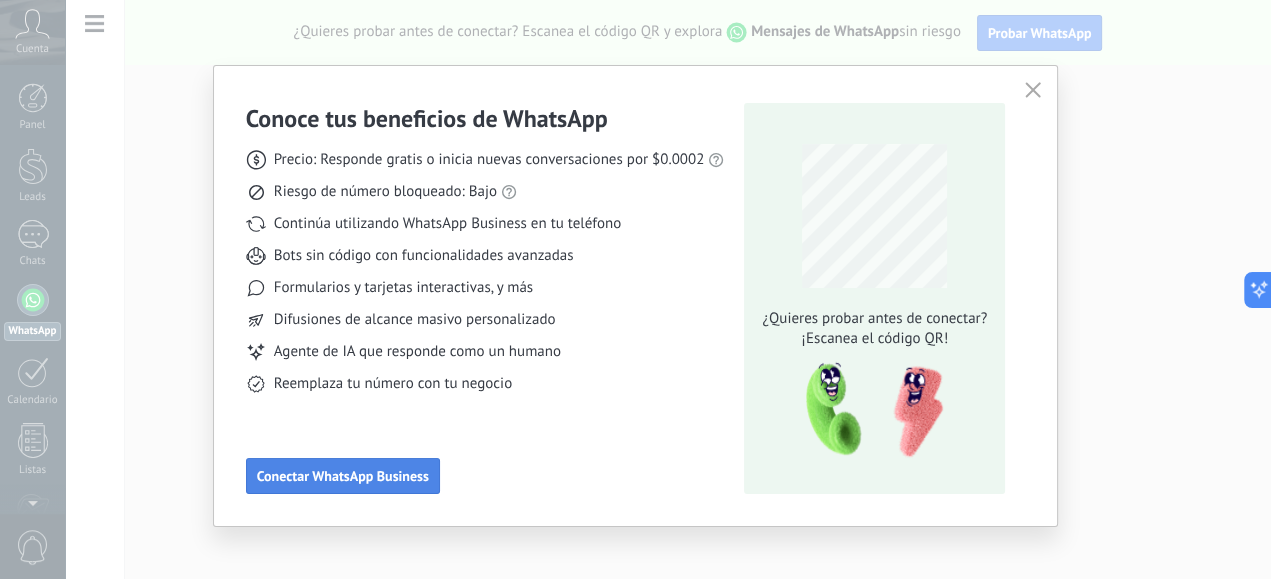 click on "Conectar WhatsApp Business" at bounding box center (343, 476) 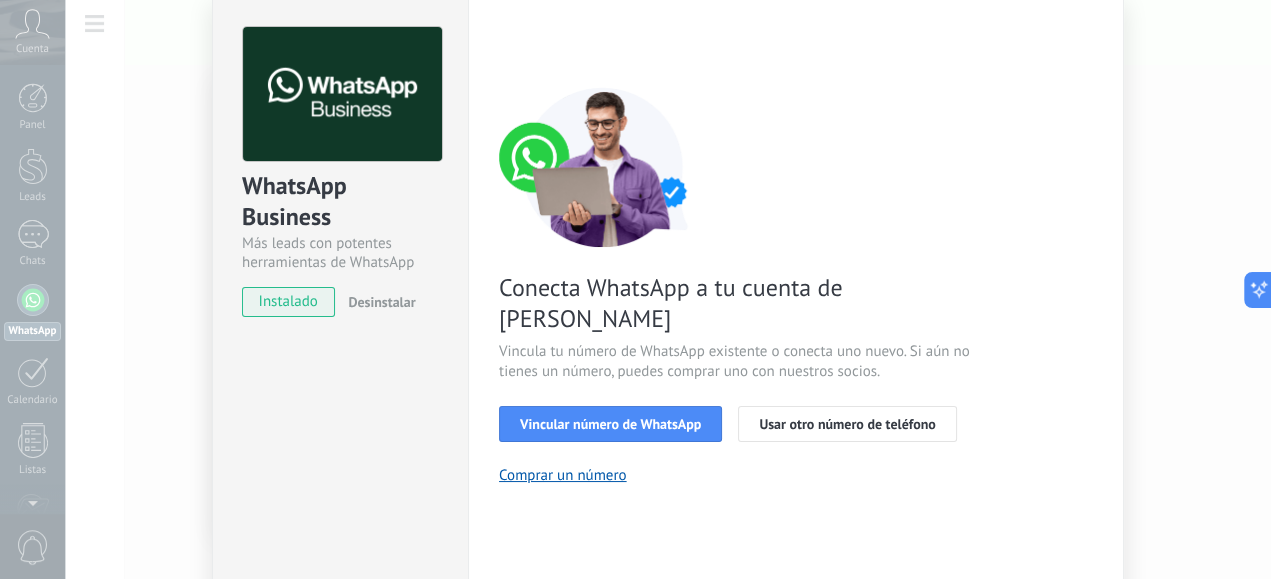 scroll, scrollTop: 111, scrollLeft: 0, axis: vertical 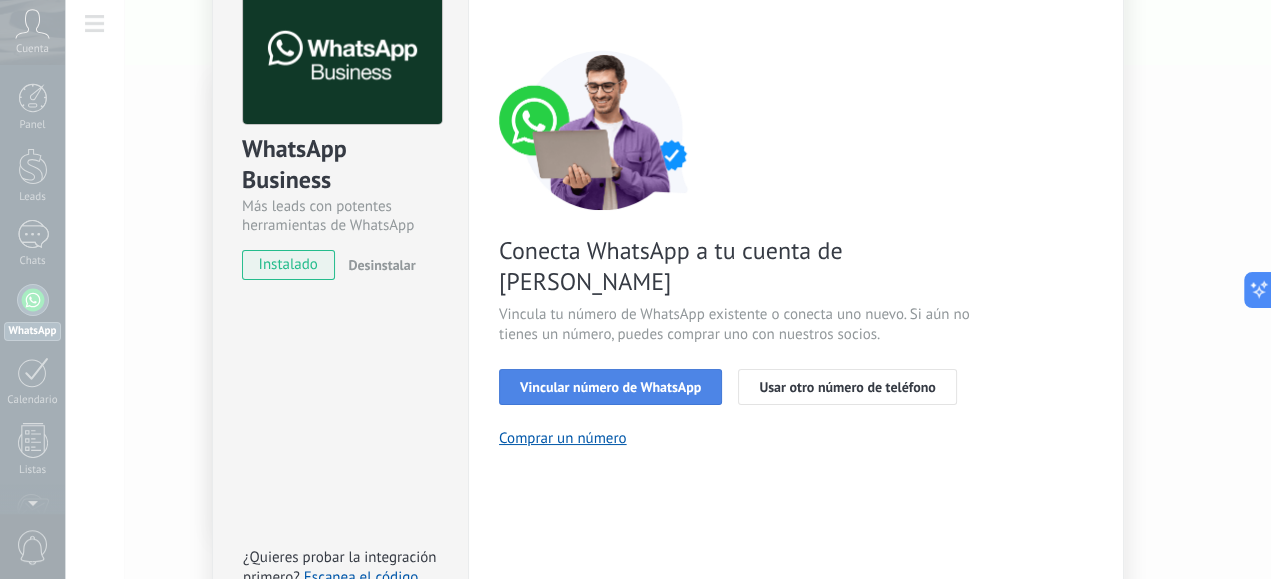 click on "Vincular número de WhatsApp" at bounding box center (610, 387) 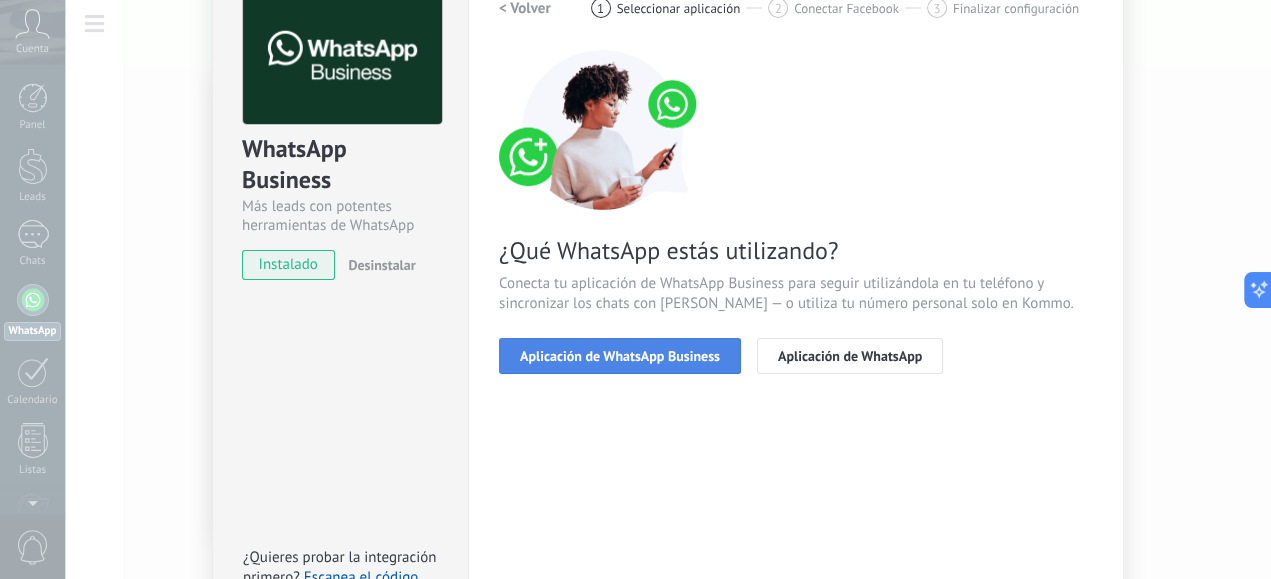 click on "Aplicación de WhatsApp Business" at bounding box center [620, 356] 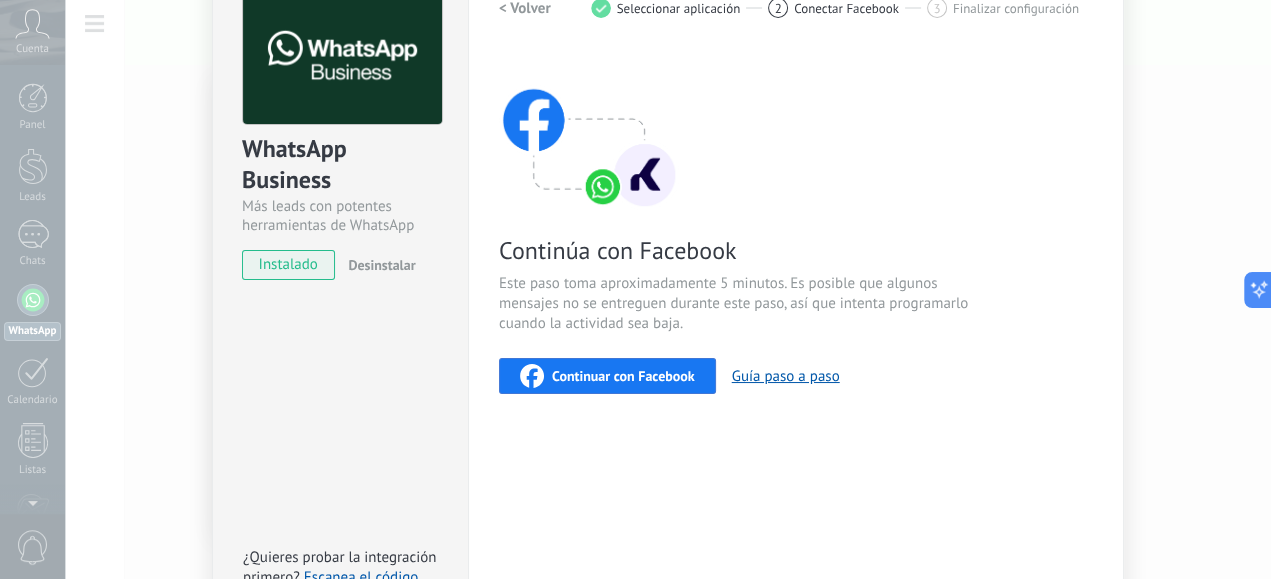 click on "Continuar con Facebook" at bounding box center (623, 376) 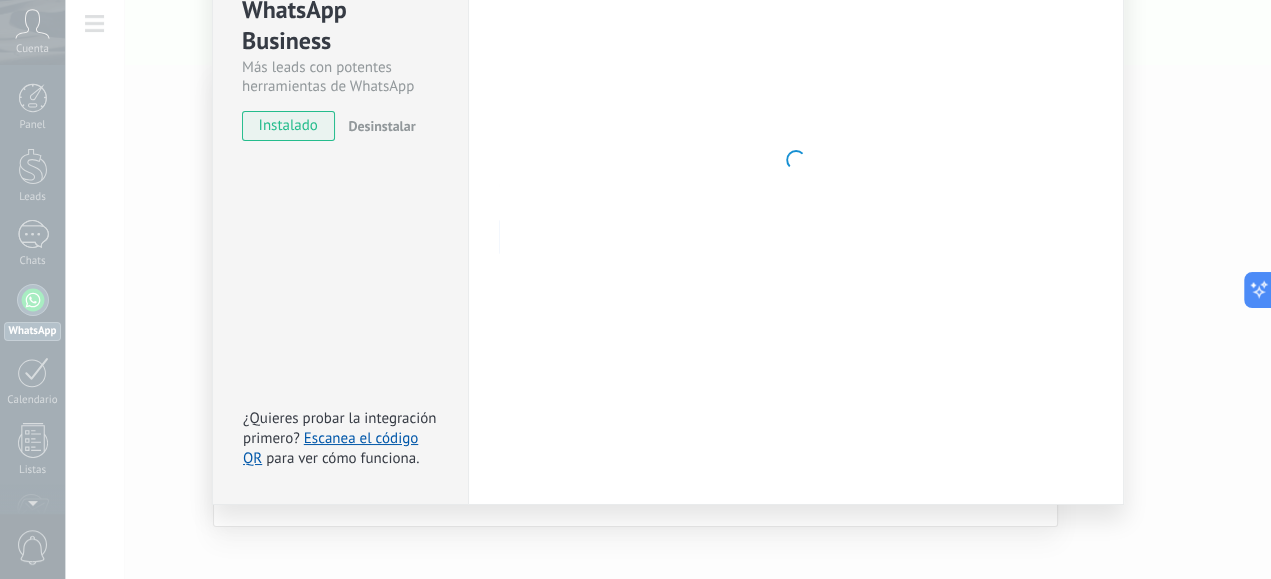 scroll, scrollTop: 28, scrollLeft: 0, axis: vertical 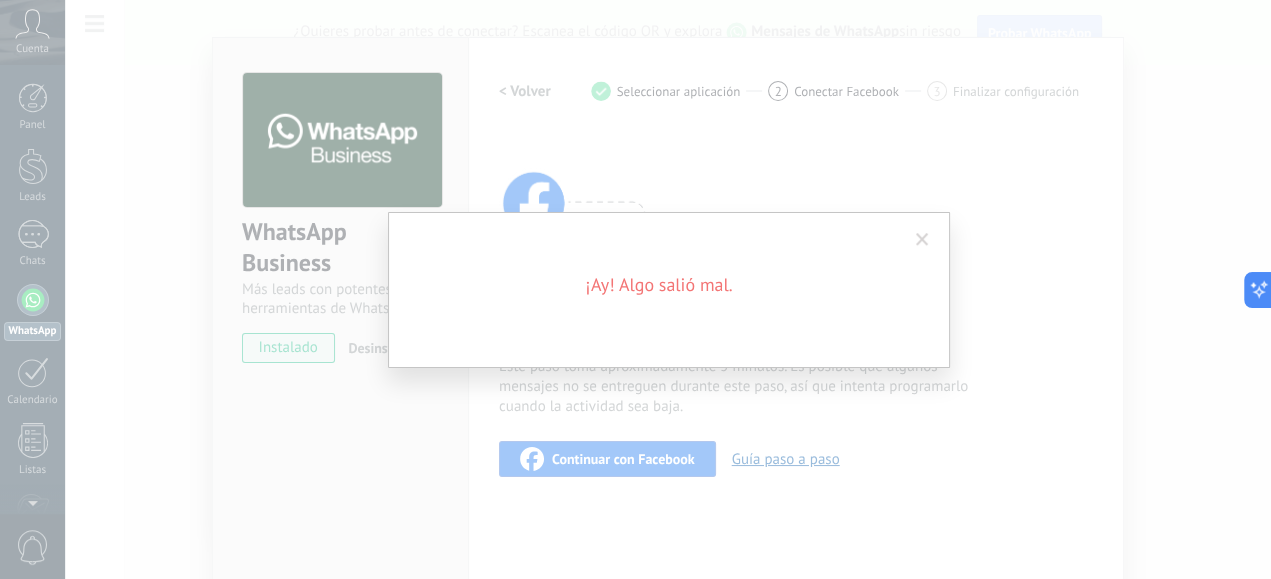 click at bounding box center (922, 240) 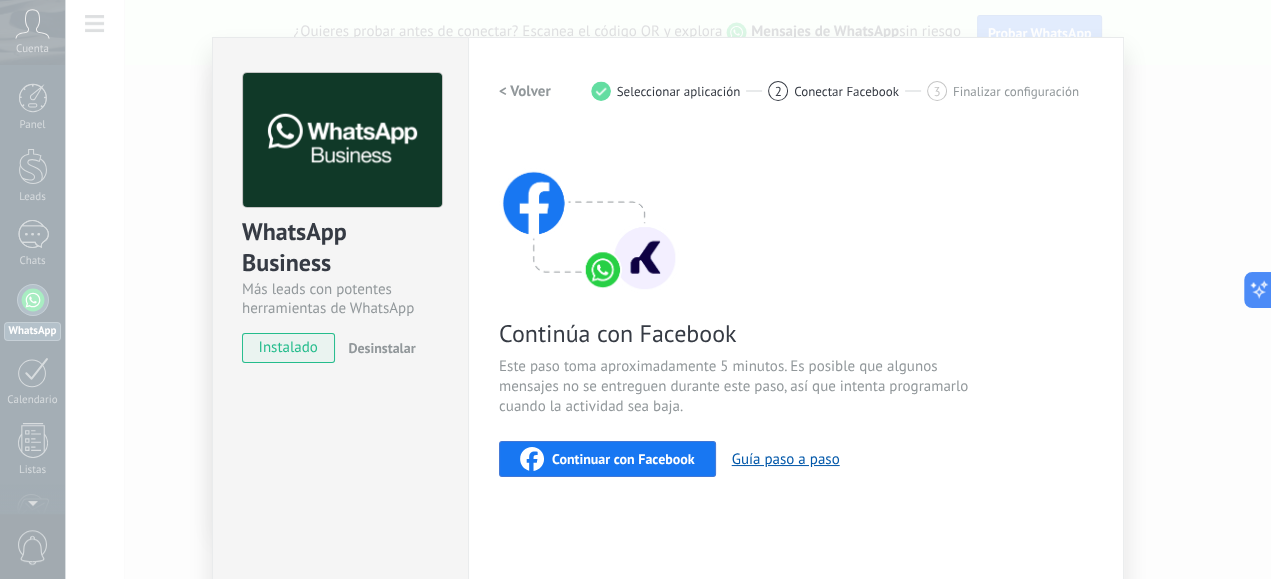 click on "Conectar Facebook" at bounding box center [846, 91] 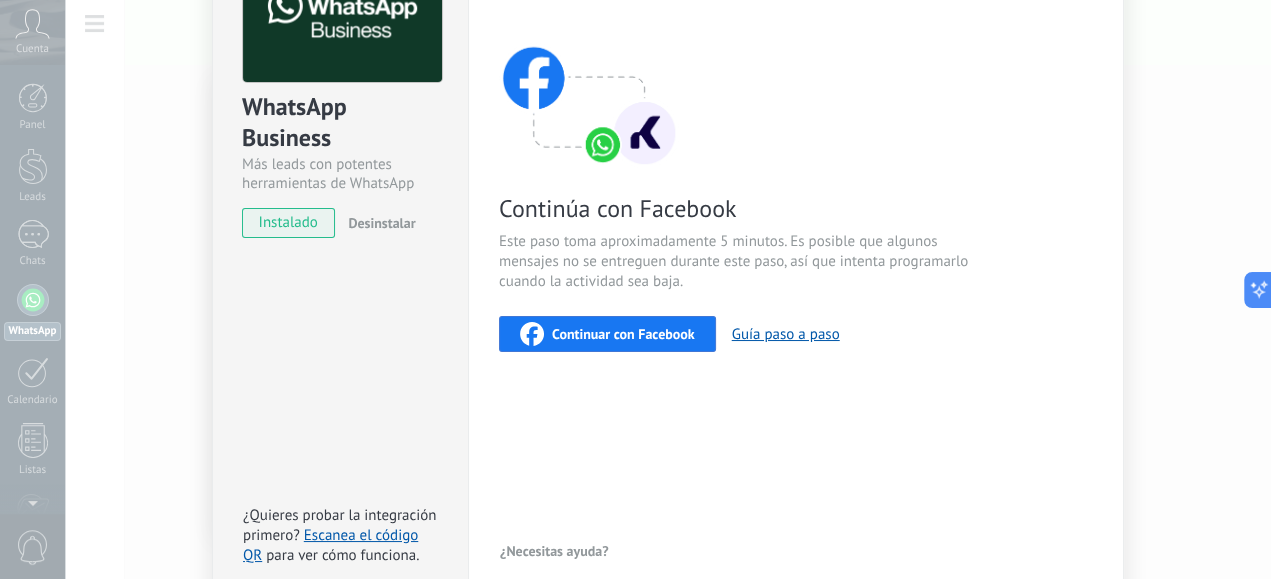 scroll, scrollTop: 250, scrollLeft: 0, axis: vertical 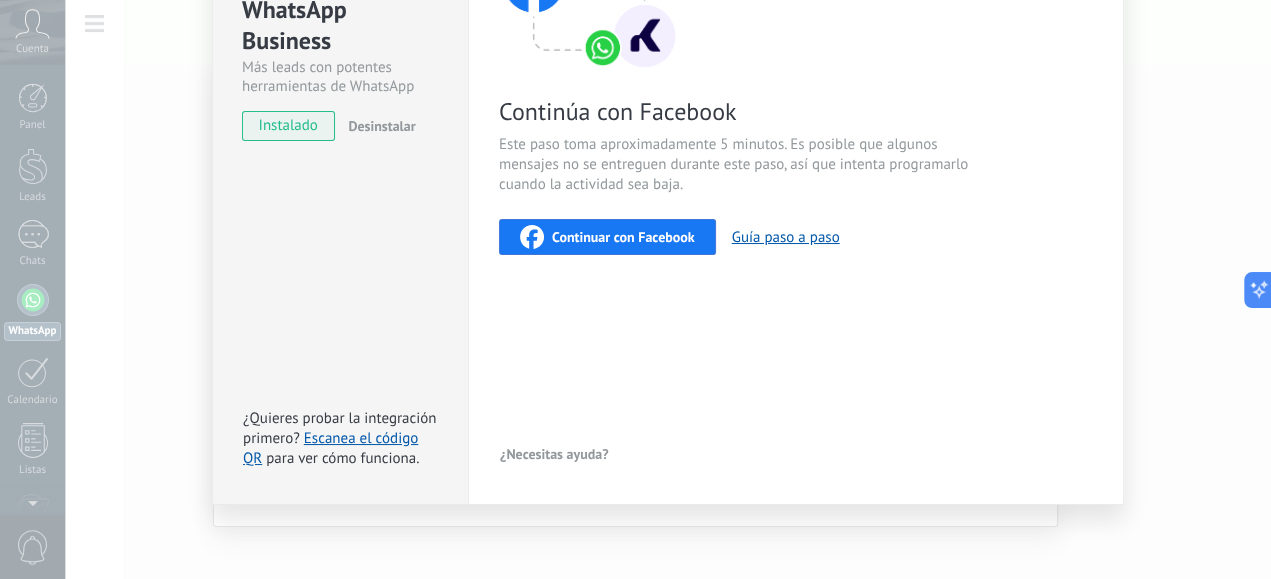 click on "Continuar con Facebook" at bounding box center (607, 237) 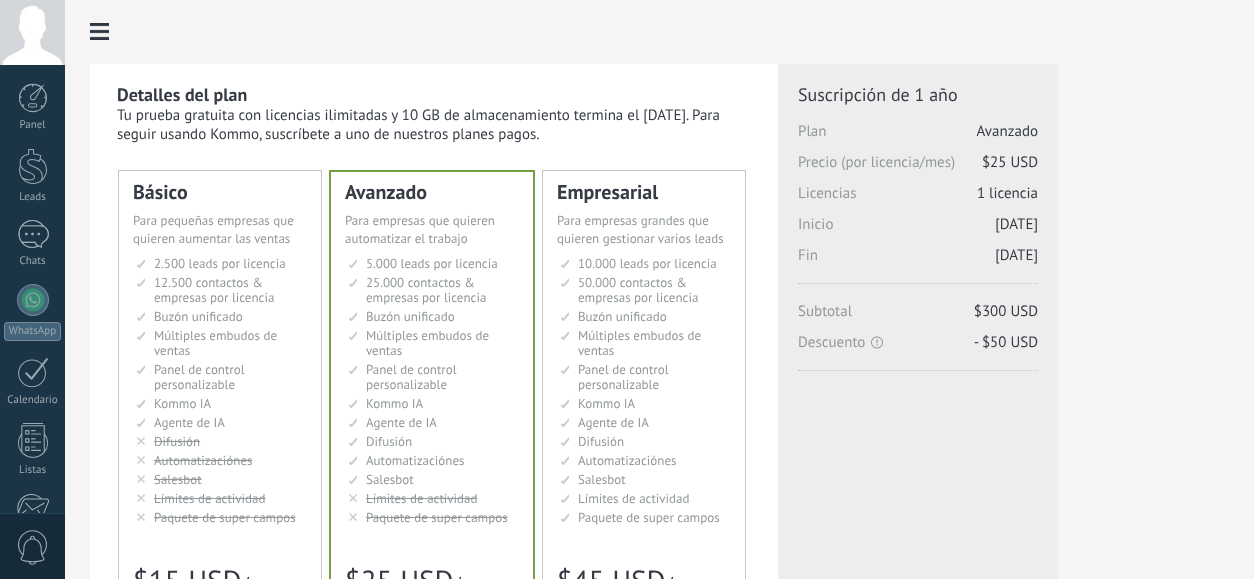 scroll, scrollTop: 0, scrollLeft: 0, axis: both 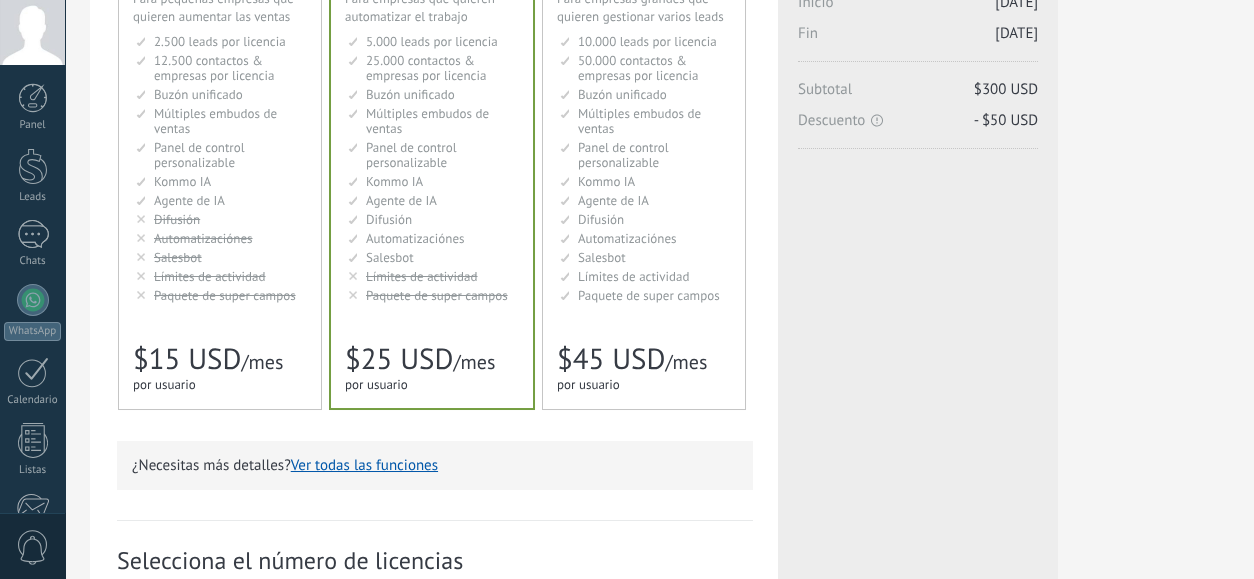 click on "Рассылки
Broadcasting
Difusión
Google Analytics和网站集成
Difusão
Penyiaran
Toplu Mesaj" at bounding box center (221, 219) 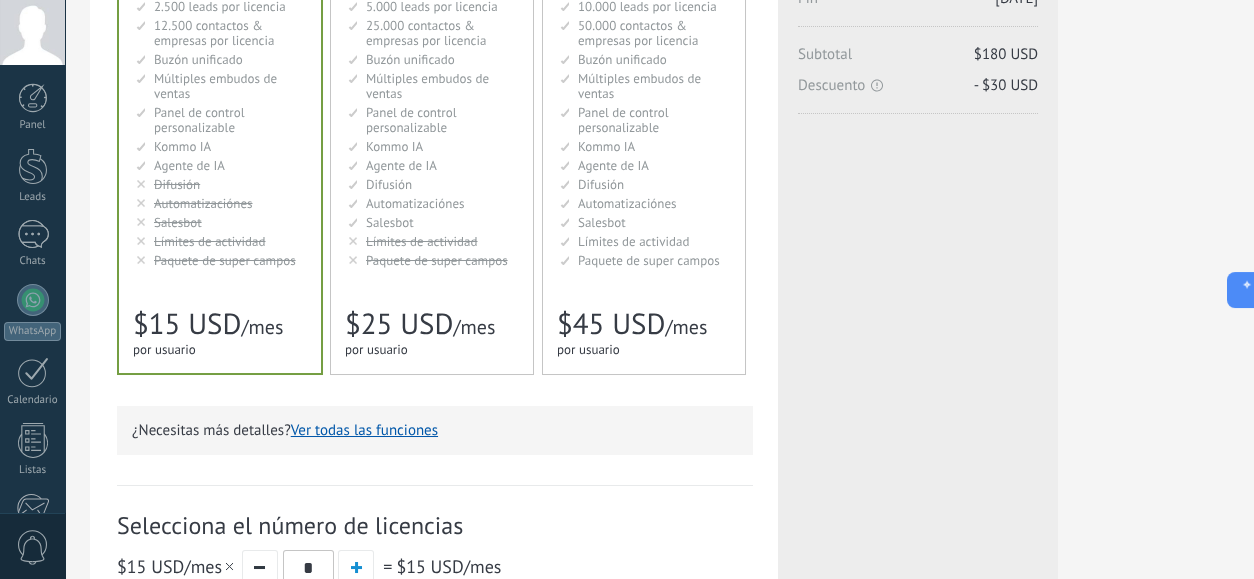 scroll, scrollTop: 146, scrollLeft: 0, axis: vertical 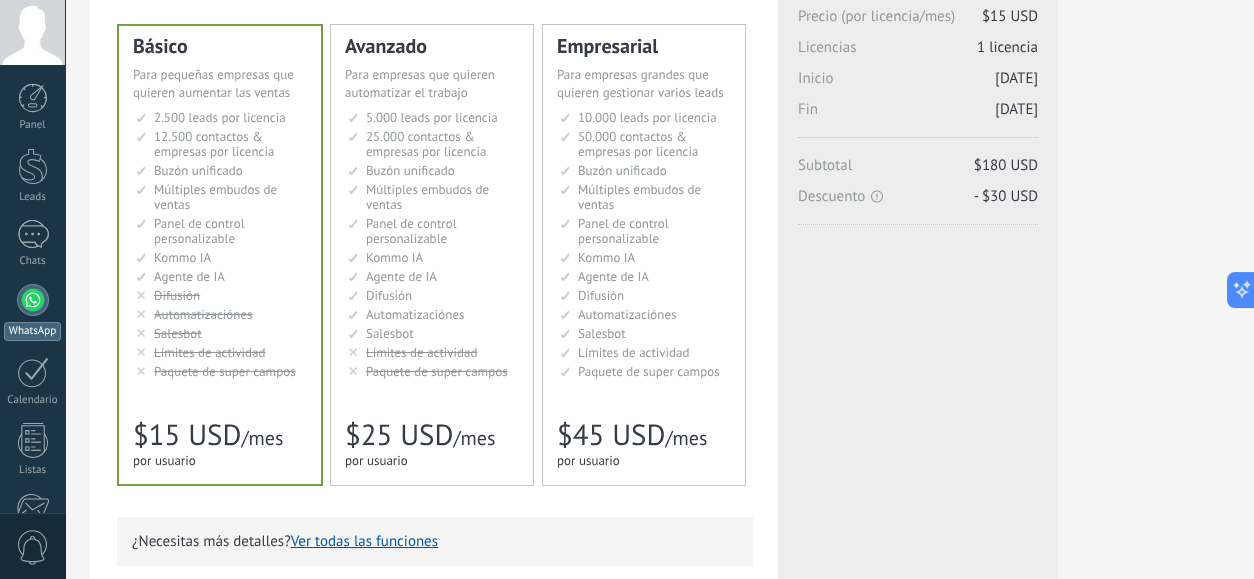 click at bounding box center (33, 300) 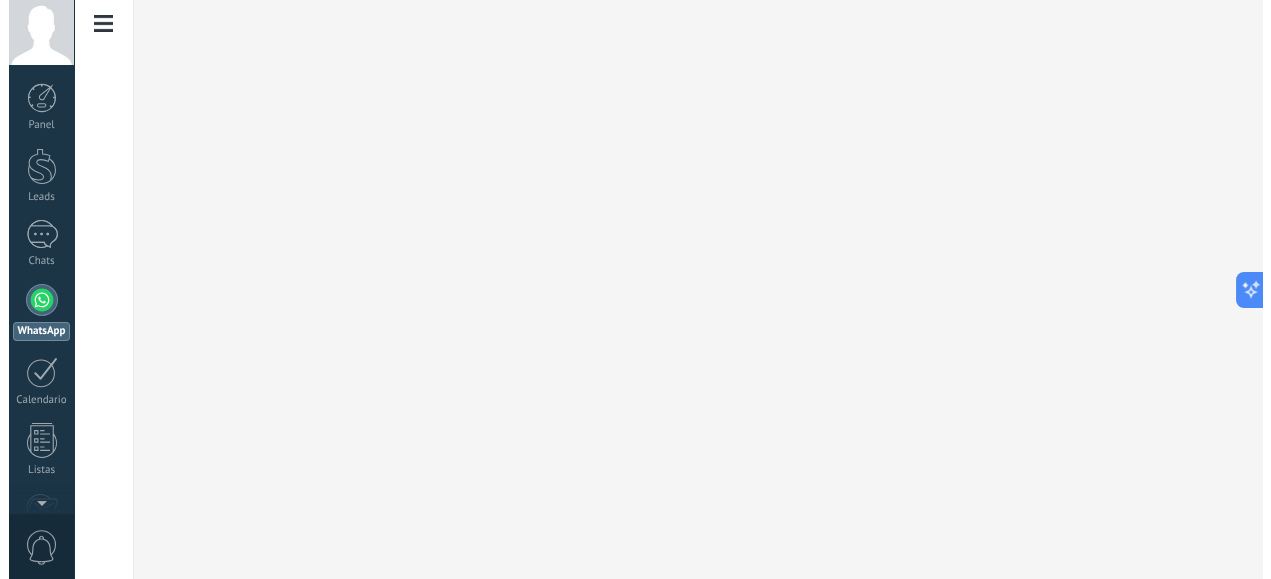 scroll, scrollTop: 0, scrollLeft: 0, axis: both 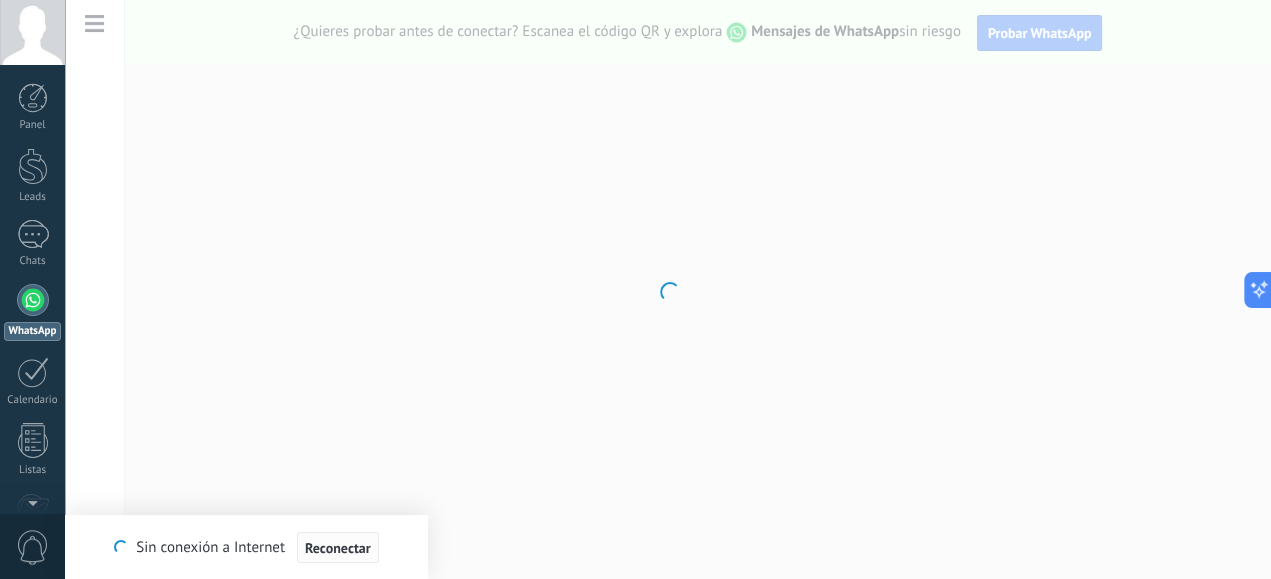 click on "Reconectar" at bounding box center (338, 548) 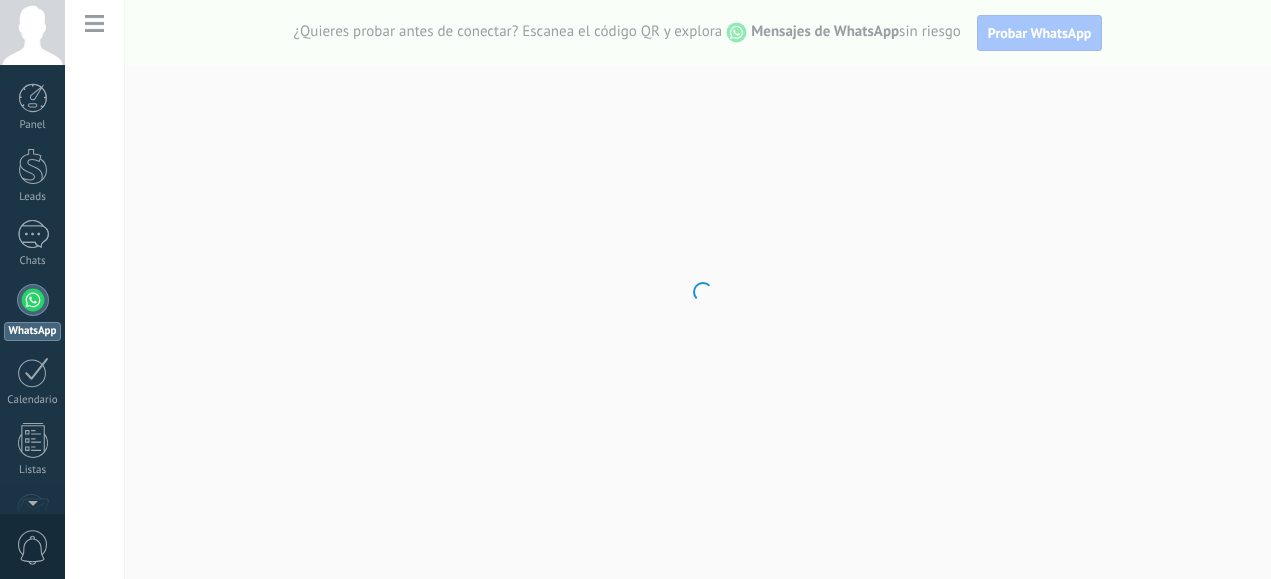 scroll, scrollTop: 0, scrollLeft: 0, axis: both 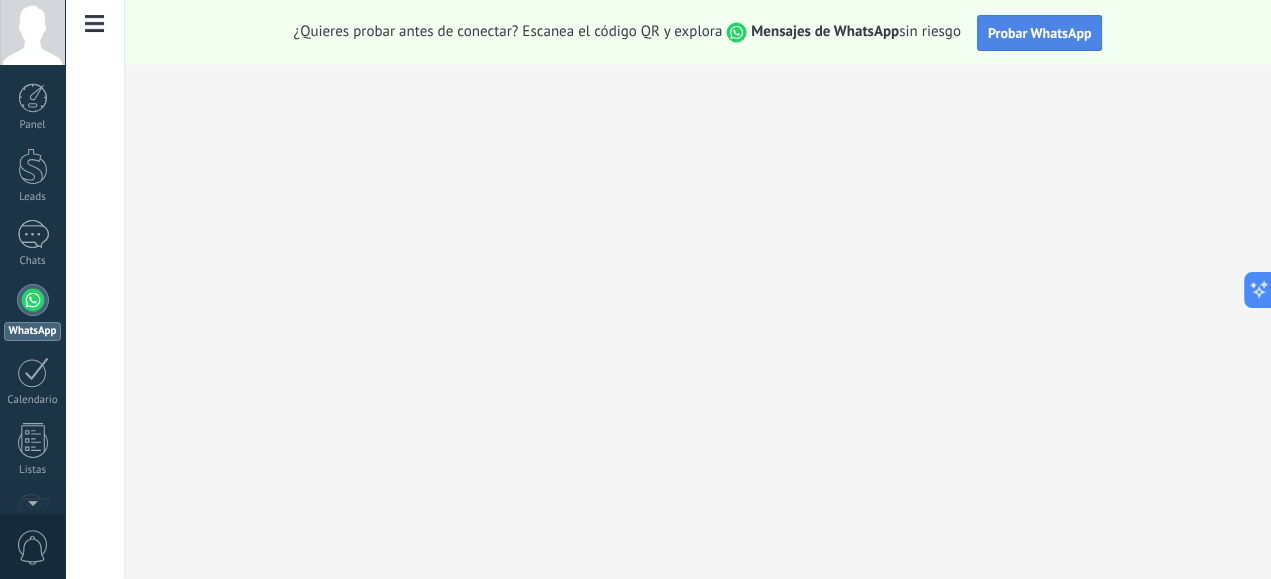 click on "Probar WhatsApp" at bounding box center [1040, 33] 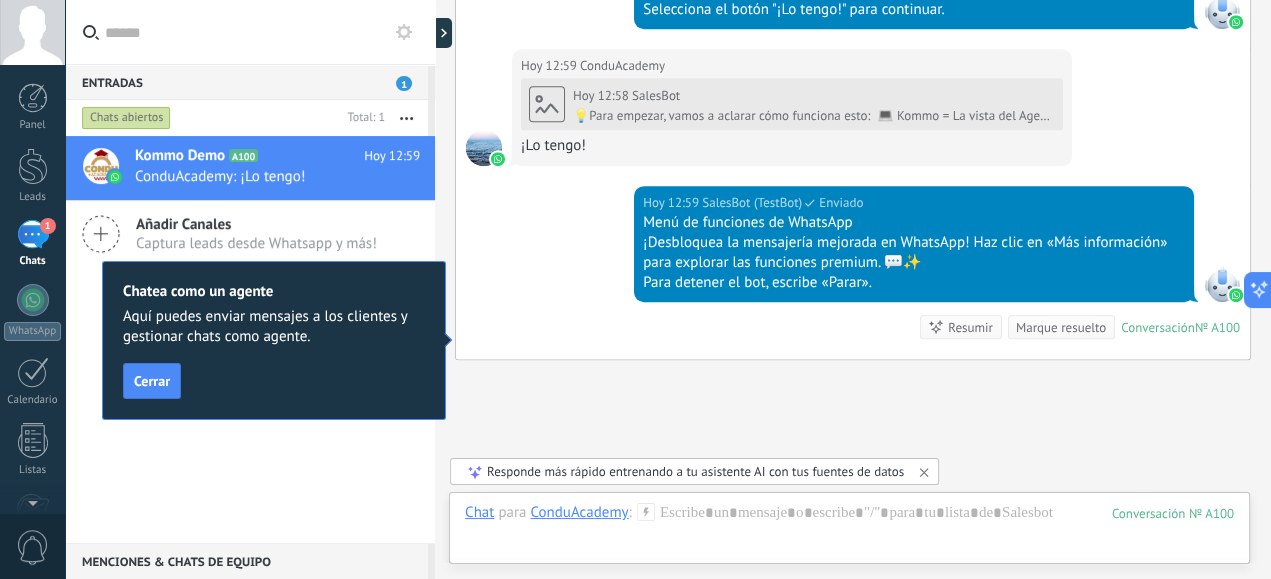 scroll, scrollTop: 1098, scrollLeft: 0, axis: vertical 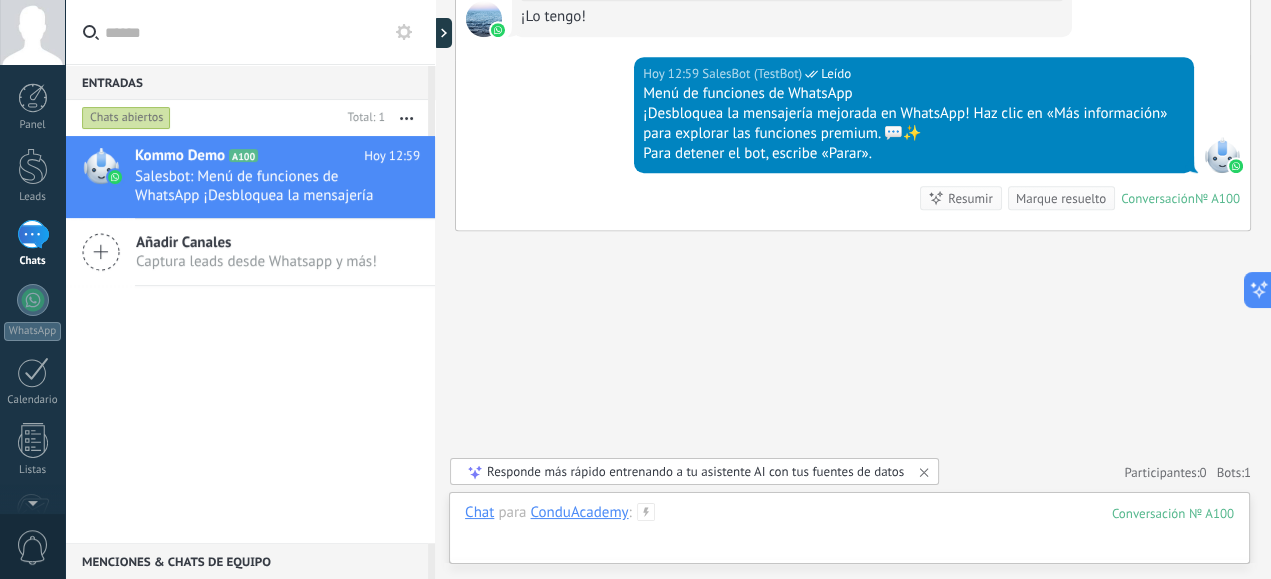 click at bounding box center [849, 533] 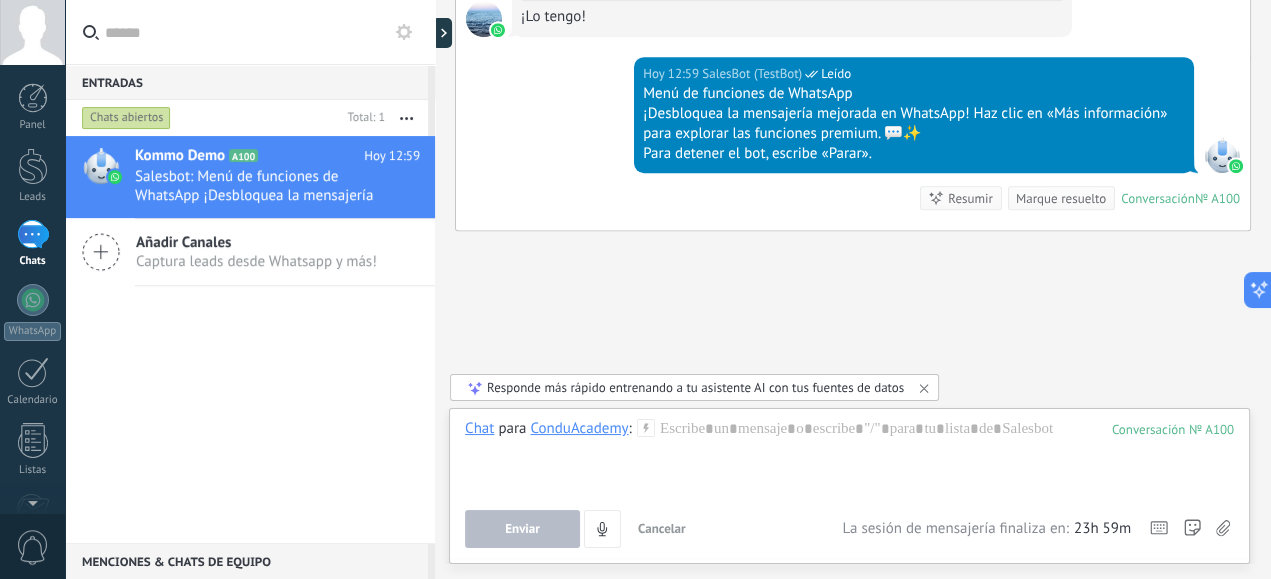 click 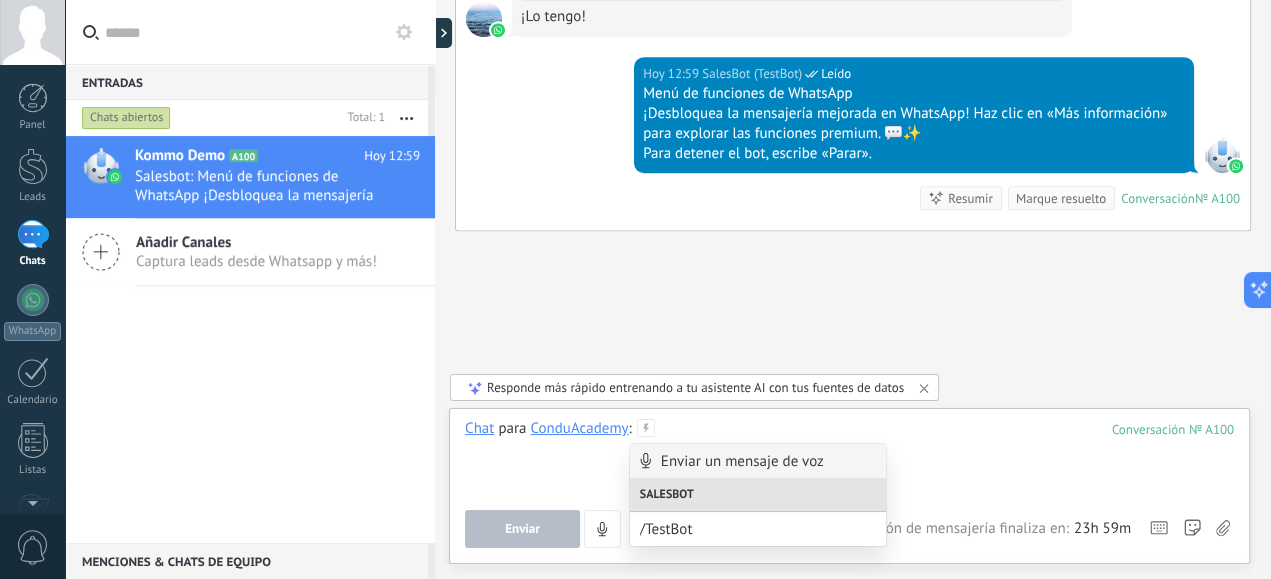 click at bounding box center (849, 457) 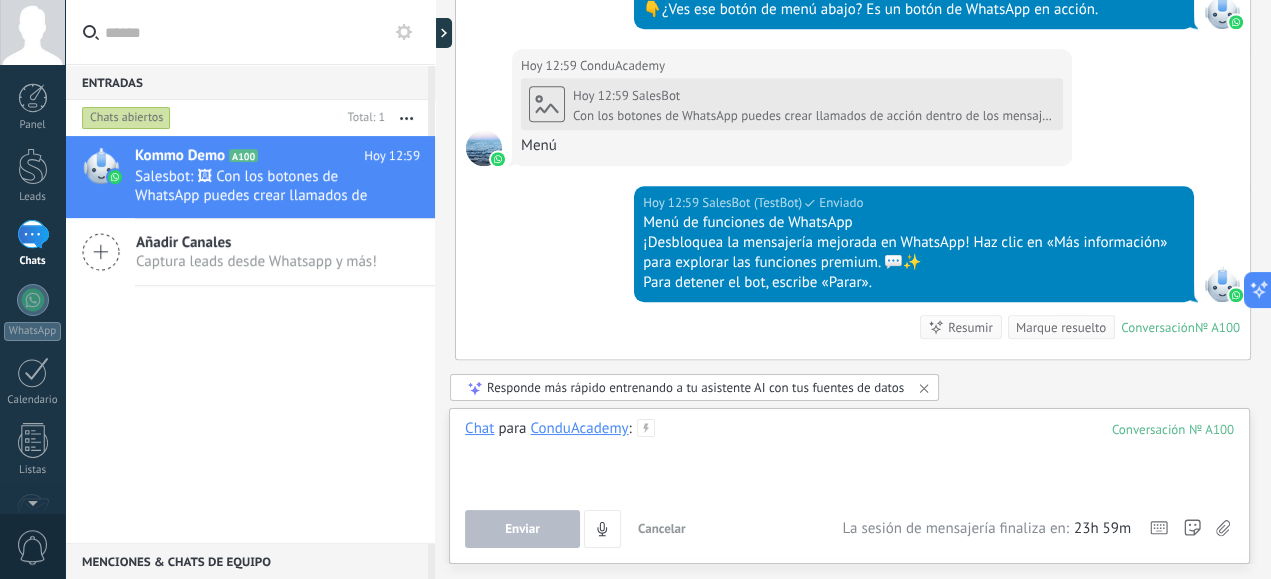 scroll, scrollTop: 1848, scrollLeft: 0, axis: vertical 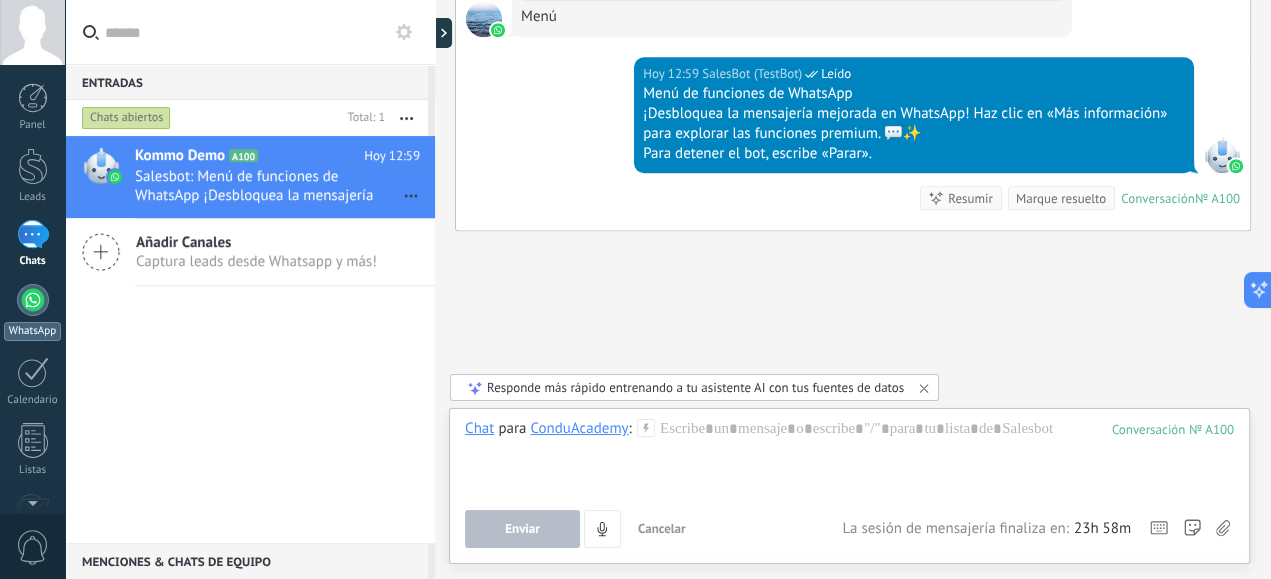 click on "WhatsApp" at bounding box center (32, 312) 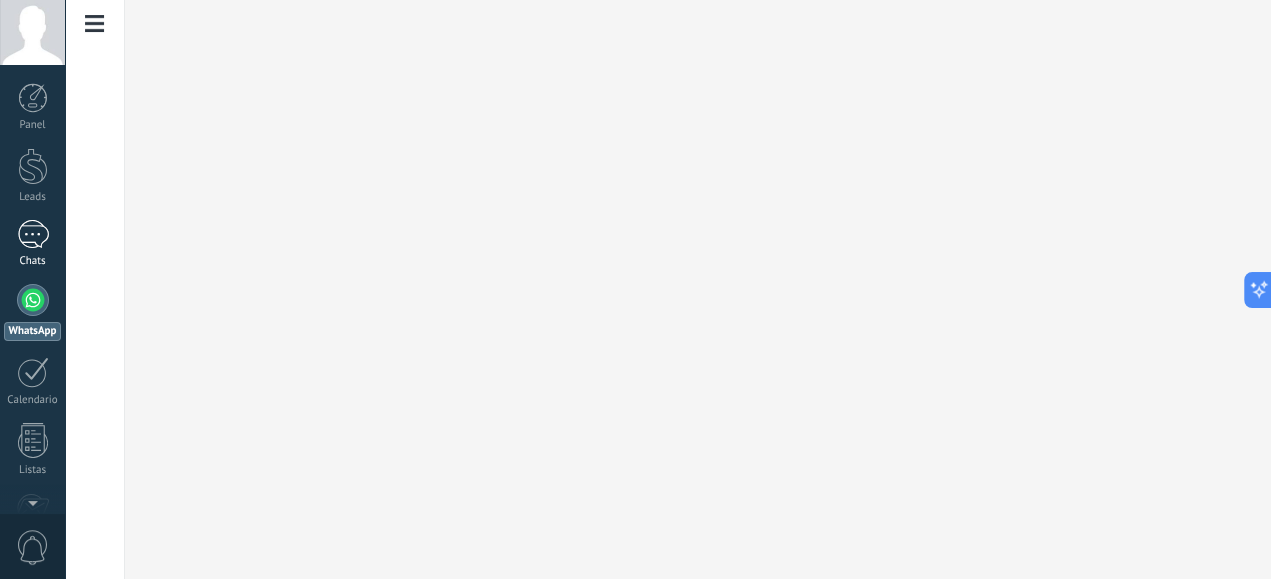 click on "Chats" at bounding box center (33, 261) 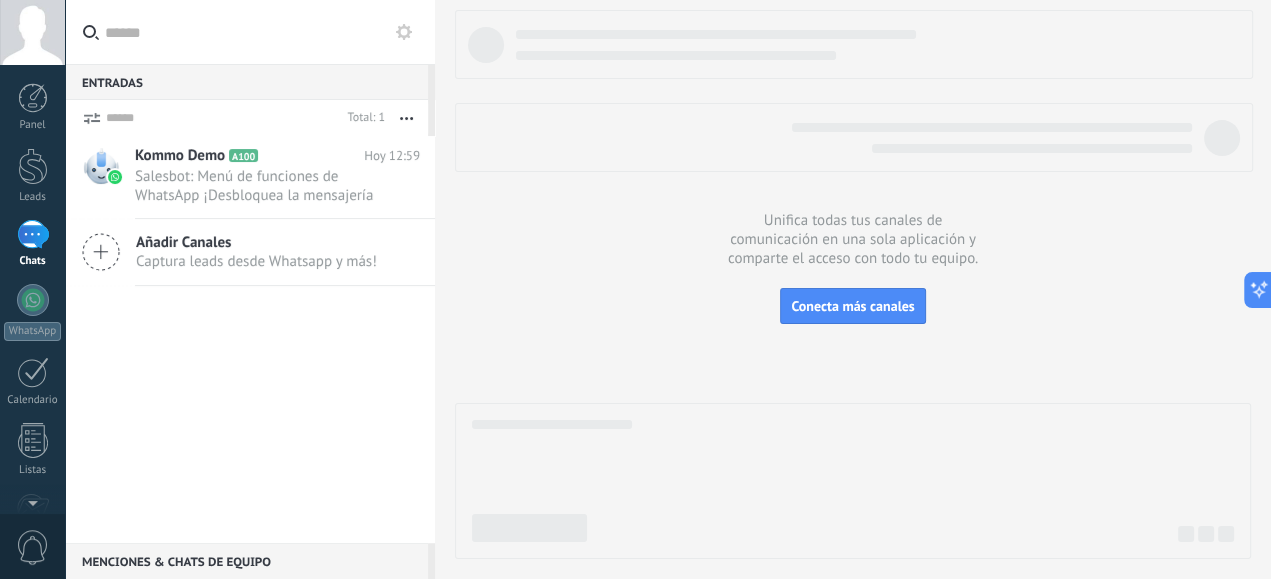click on "Añadir Canales
Captura leads desde Whatsapp y más!" at bounding box center [250, 252] 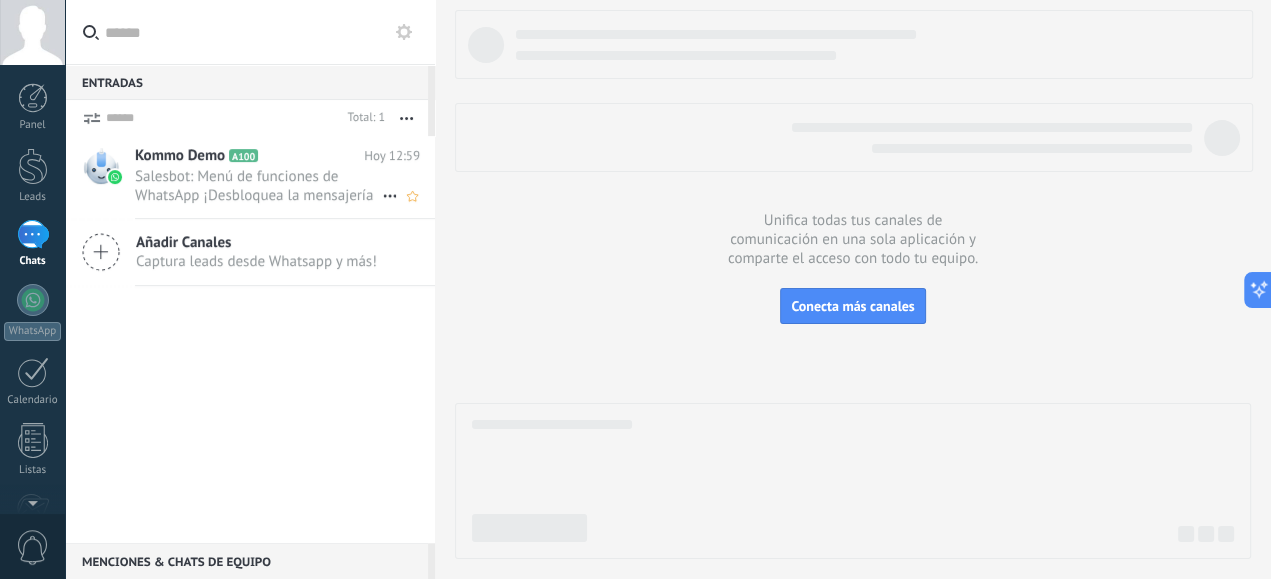 click on "Salesbot: Menú de funciones de WhatsApp
¡Desbloquea la mensajería mejorada en WhatsApp! Haz clic en «Más información» pa..." at bounding box center (258, 186) 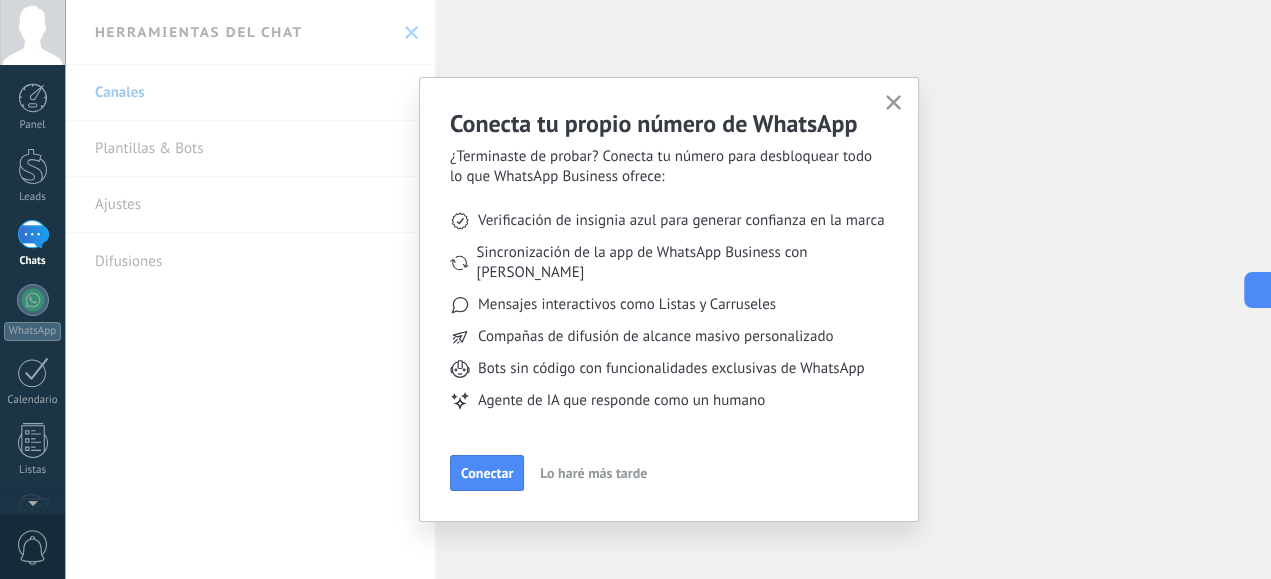 scroll, scrollTop: 1701, scrollLeft: 0, axis: vertical 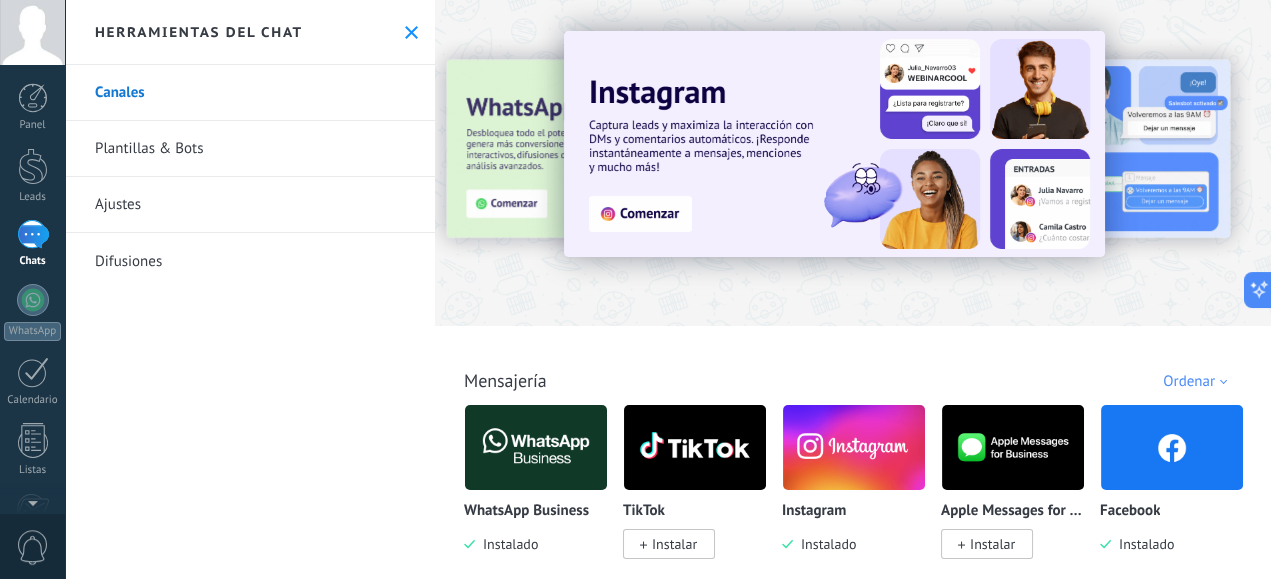 click on "Ajustes" at bounding box center [250, 205] 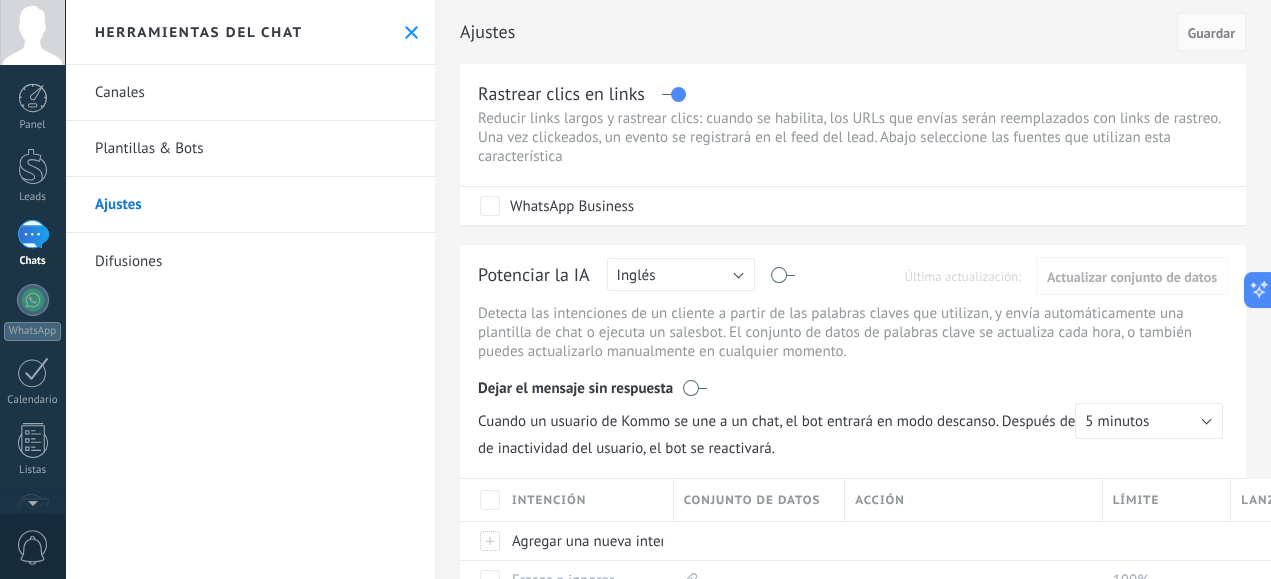 click on "Canales" at bounding box center (250, 93) 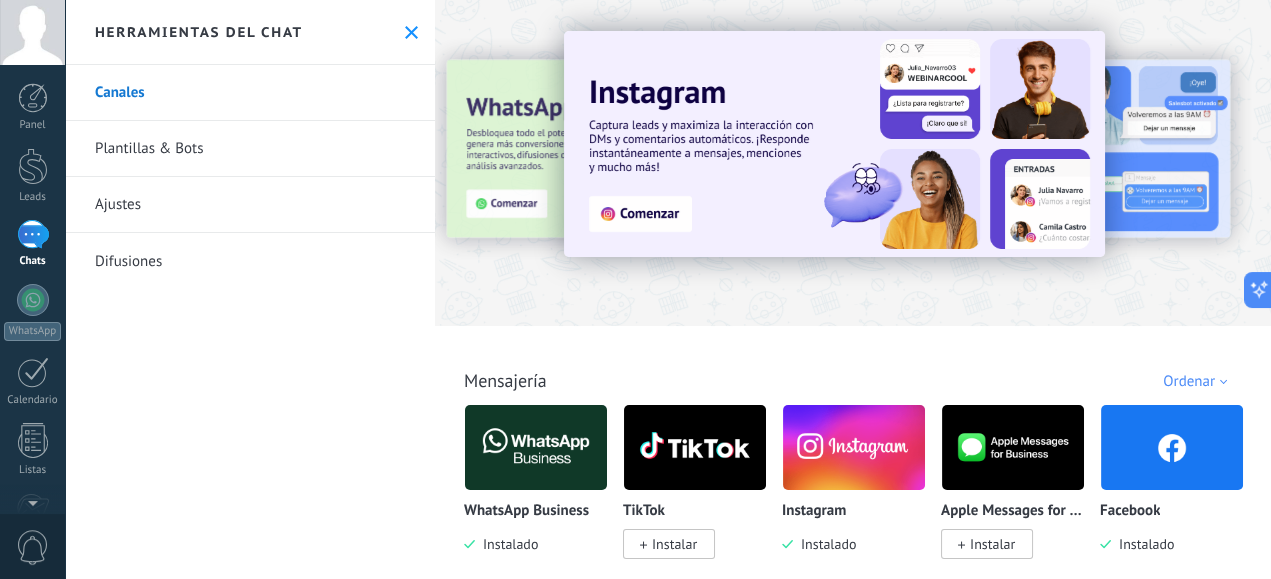 scroll, scrollTop: 111, scrollLeft: 0, axis: vertical 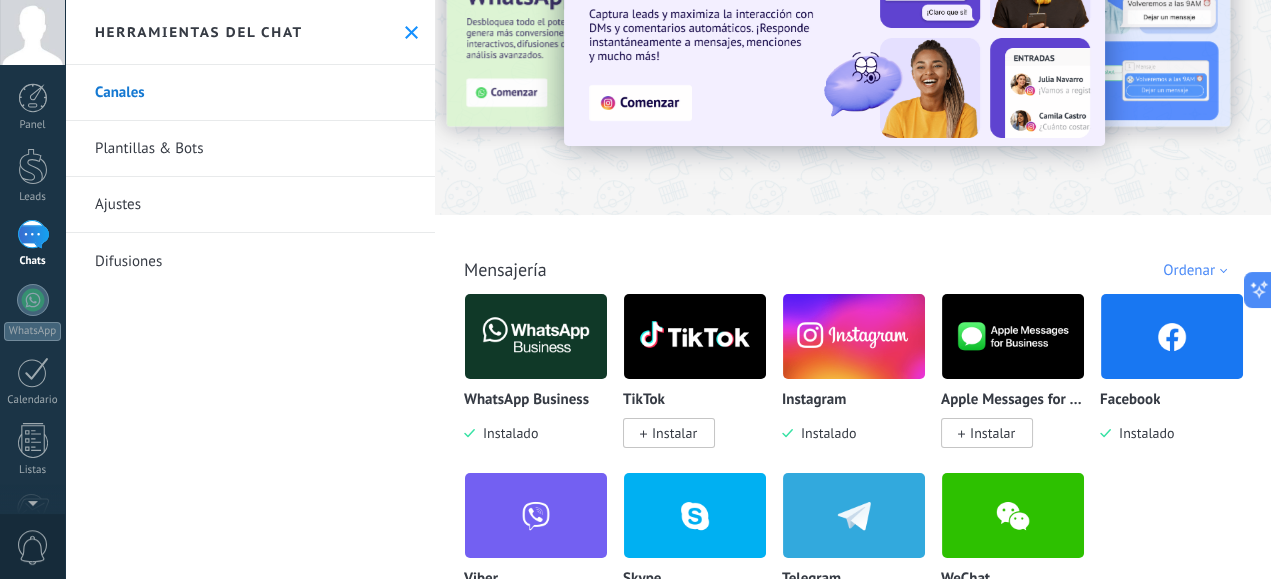 click at bounding box center [536, 336] 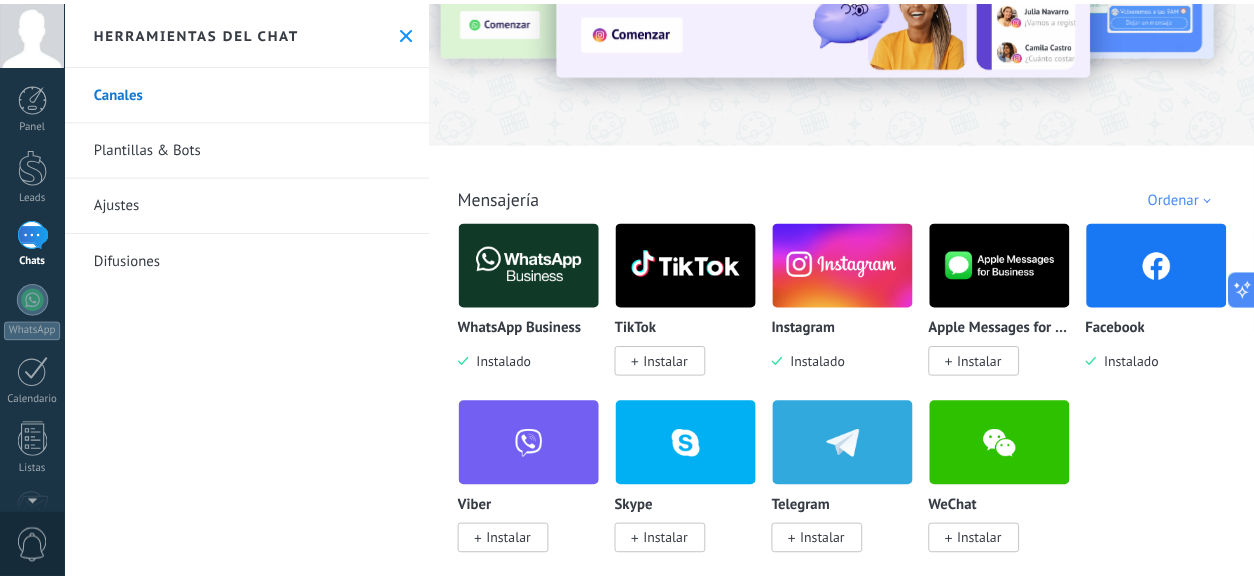 scroll, scrollTop: 222, scrollLeft: 0, axis: vertical 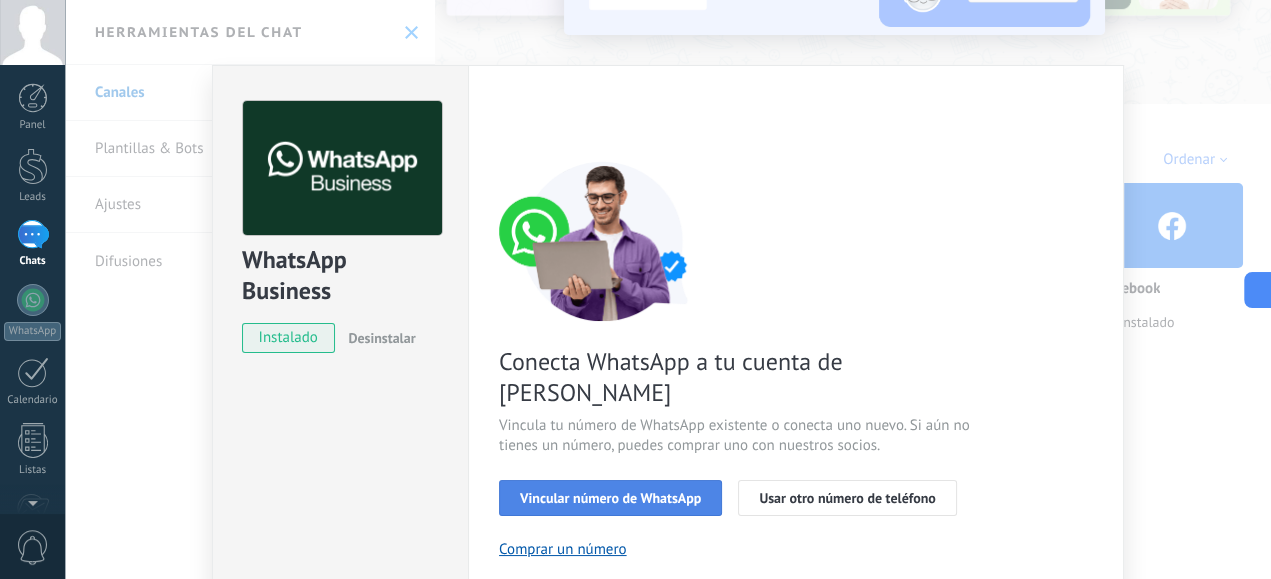 click on "Vincular número de WhatsApp" at bounding box center [610, 498] 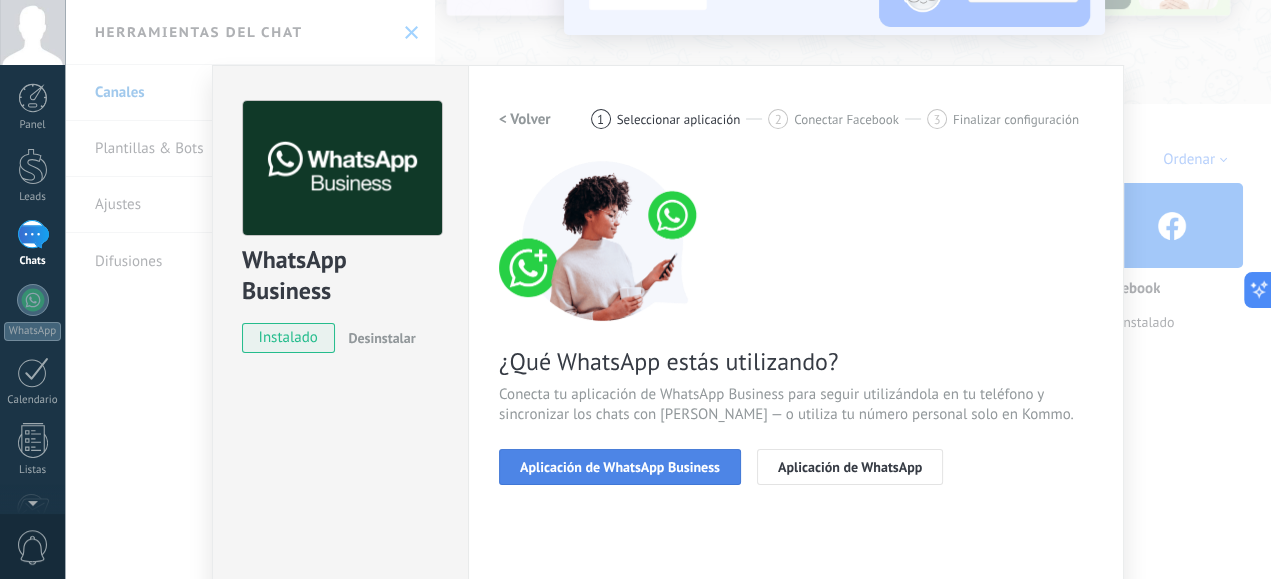 click on "Aplicación de WhatsApp Business" at bounding box center (620, 467) 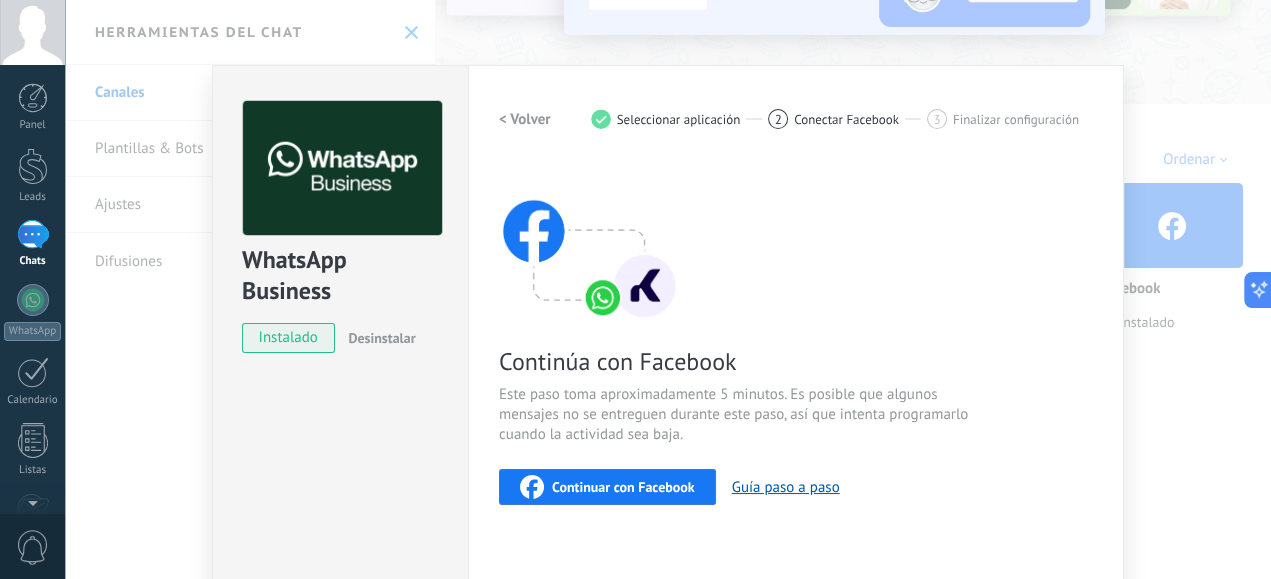 click on "Continuar con Facebook" at bounding box center (623, 487) 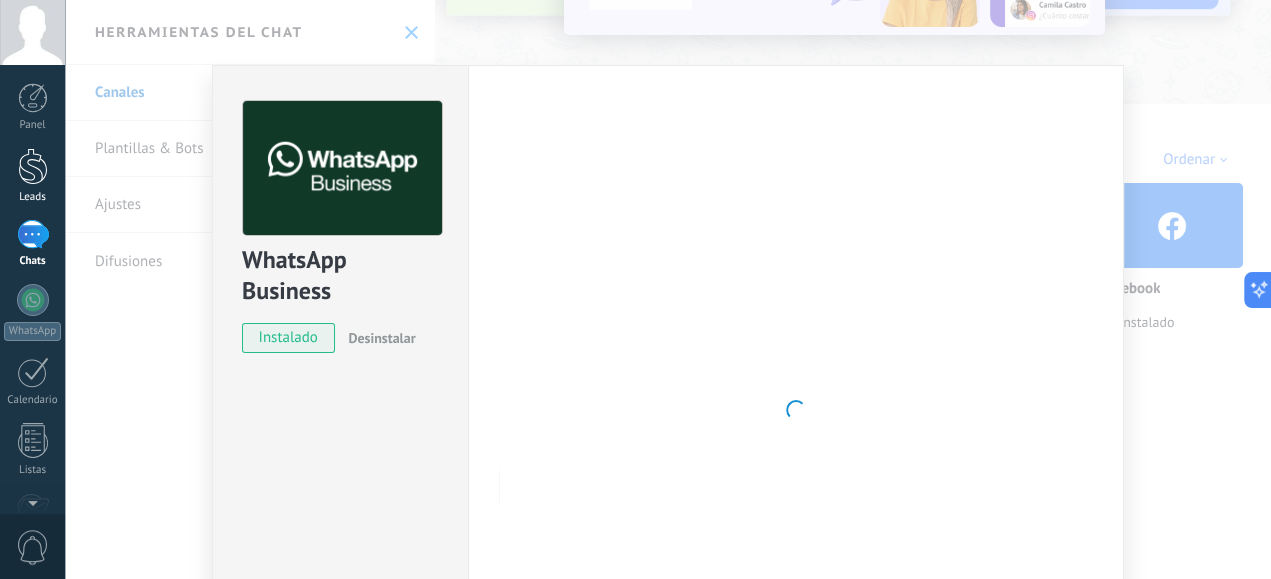 click on "Leads" at bounding box center (32, 176) 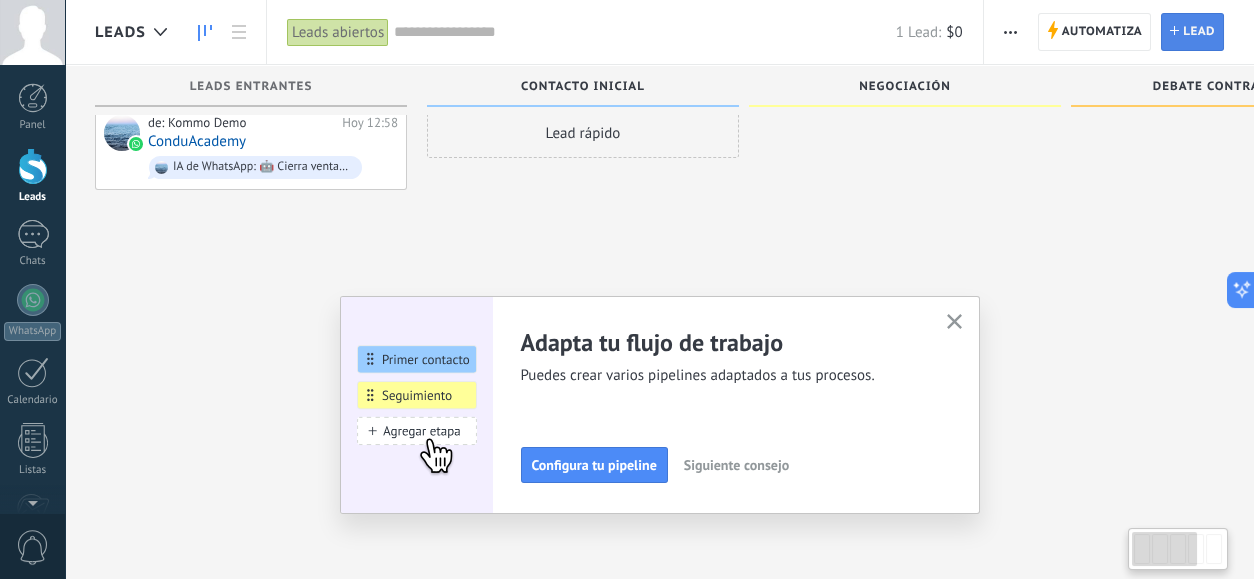 scroll, scrollTop: 33, scrollLeft: 0, axis: vertical 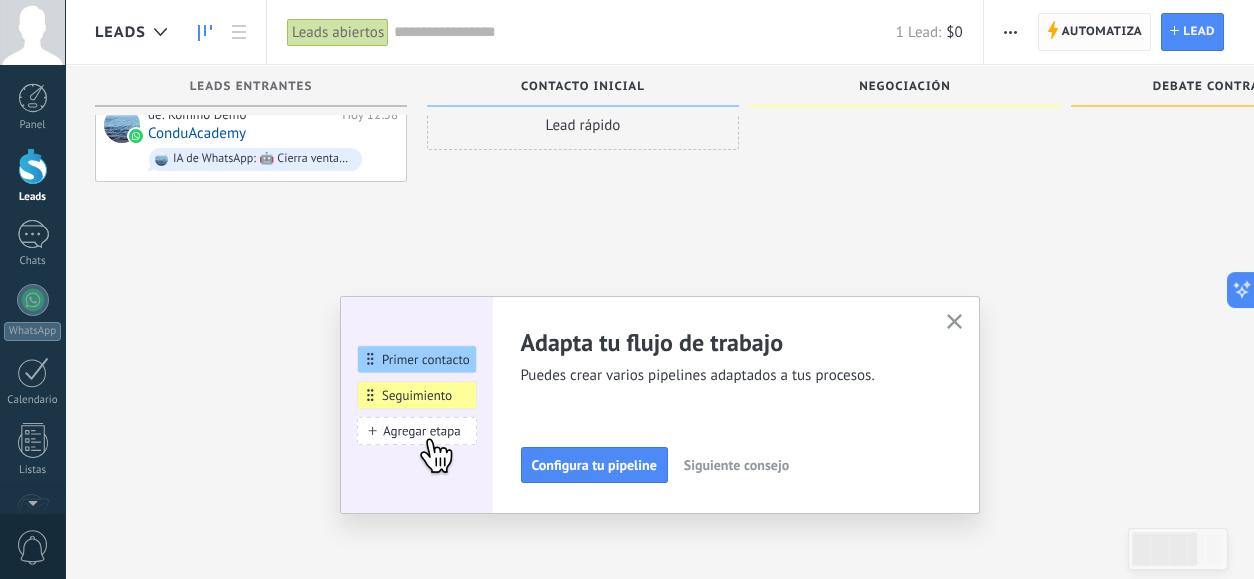 click on "Automatiza" at bounding box center [1102, 32] 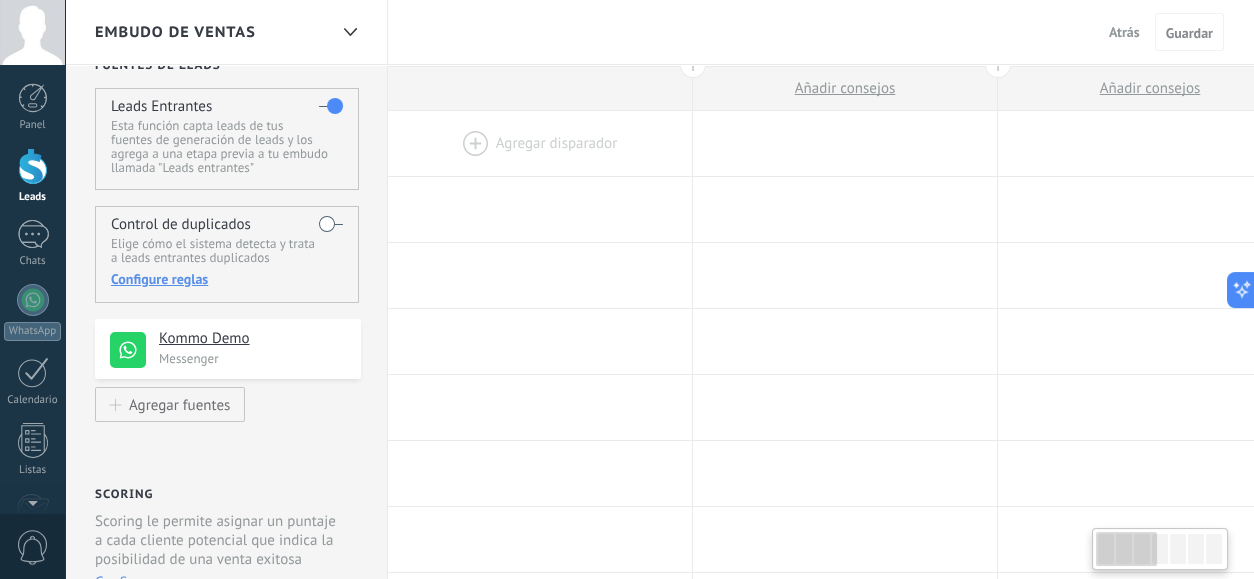 scroll, scrollTop: 0, scrollLeft: 0, axis: both 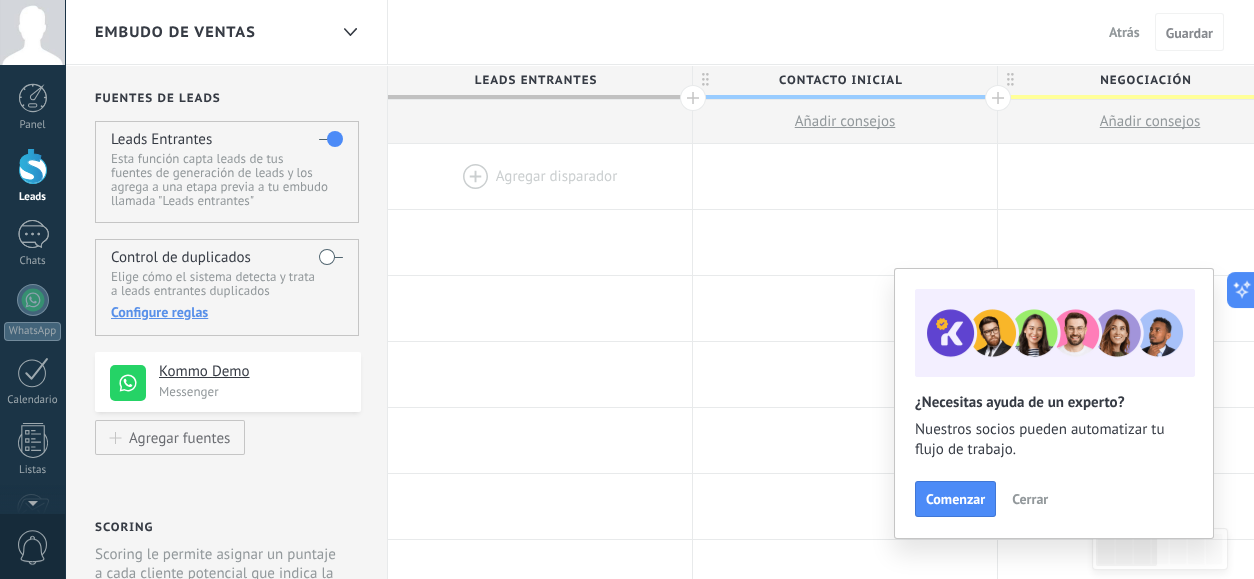 click on "Cerrar" at bounding box center [1030, 499] 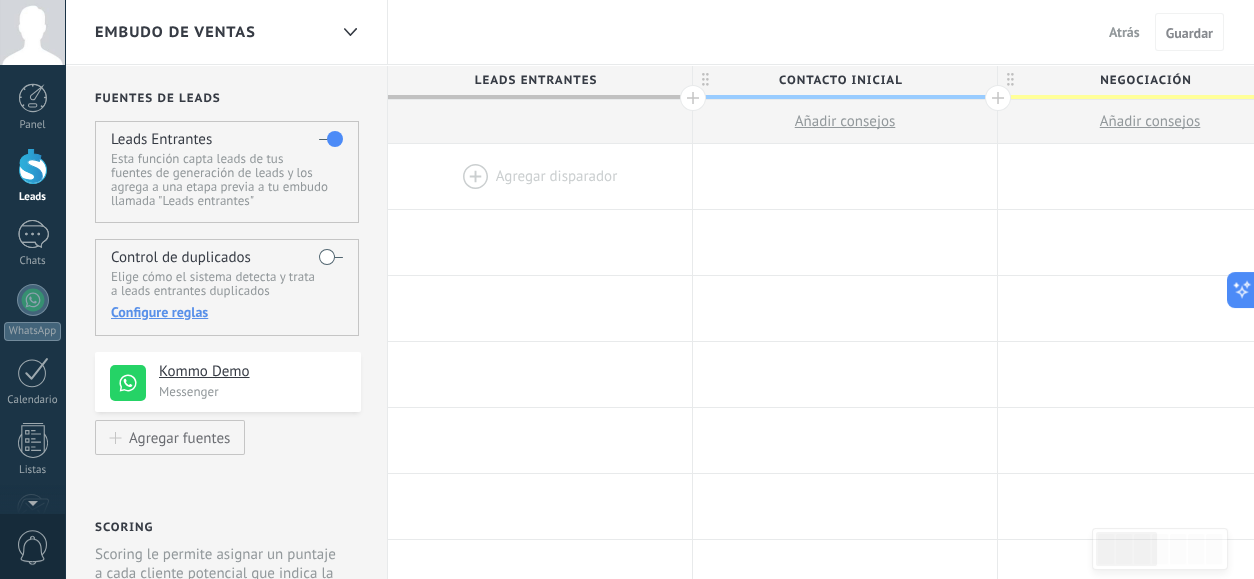 click on "Kommo Demo" at bounding box center (252, 372) 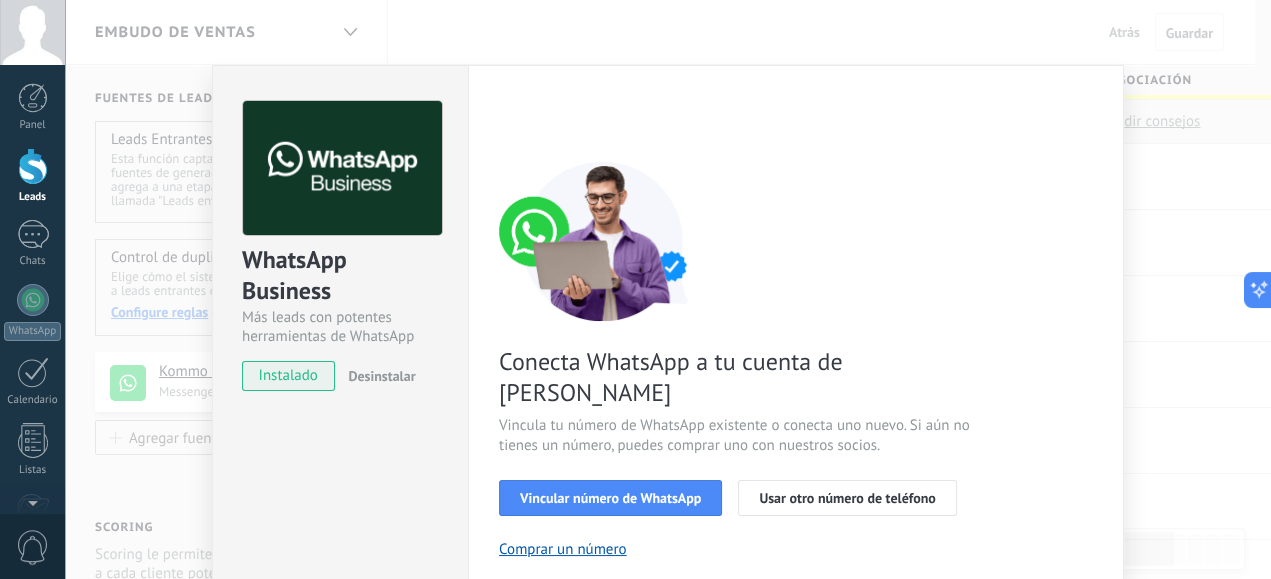 click on "WhatsApp Business Más leads con potentes herramientas de WhatsApp instalado Desinstalar Configuraciones Autorizaciones Esta pestaña registra a los usuarios que han concedido acceso a las integración a esta cuenta. Si deseas remover la posibilidad que un usuario pueda enviar solicitudes a la cuenta en nombre de esta integración, puedes revocar el acceso. Si el acceso a todos los usuarios es revocado, la integración dejará de funcionar. Esta aplicacion está instalada, pero nadie le ha dado acceso aun. WhatsApp Cloud API más _:  Guardar < Volver 1 Seleccionar aplicación 2 Conectar Facebook  3 Finalizar configuración Conecta WhatsApp a tu cuenta de Kommo Vincula tu número de WhatsApp existente o conecta uno nuevo. Si aún no tienes un número, puedes comprar uno con nuestros socios. Vincular número de WhatsApp Usar otro número de teléfono Comprar un número ¿Necesitas ayuda?" at bounding box center [668, 289] 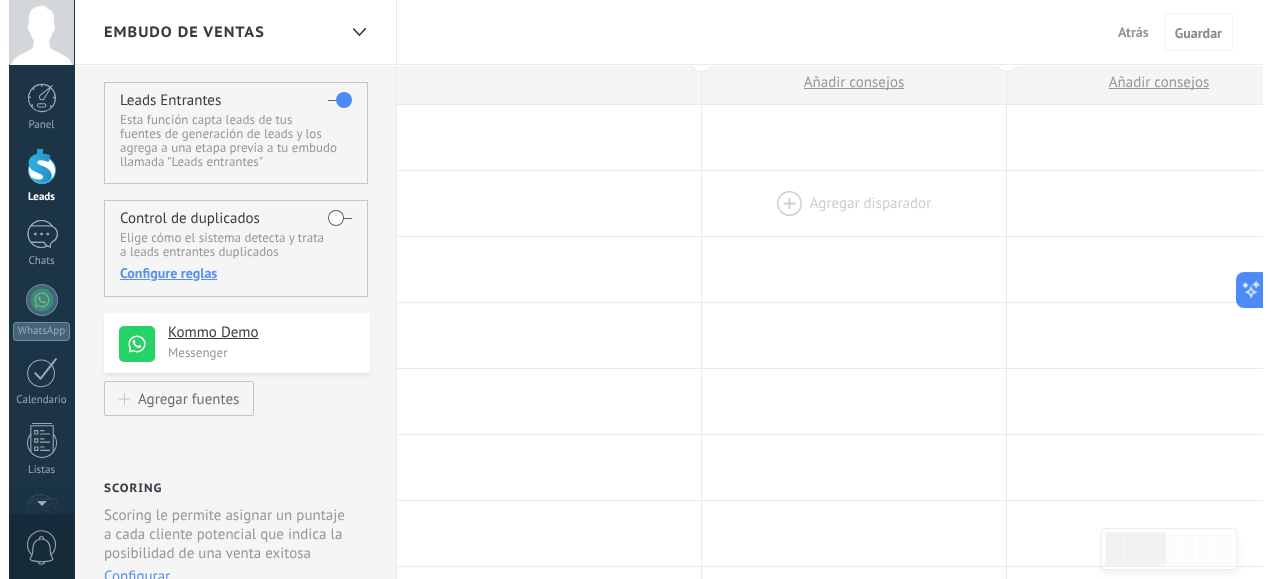 scroll, scrollTop: 0, scrollLeft: 0, axis: both 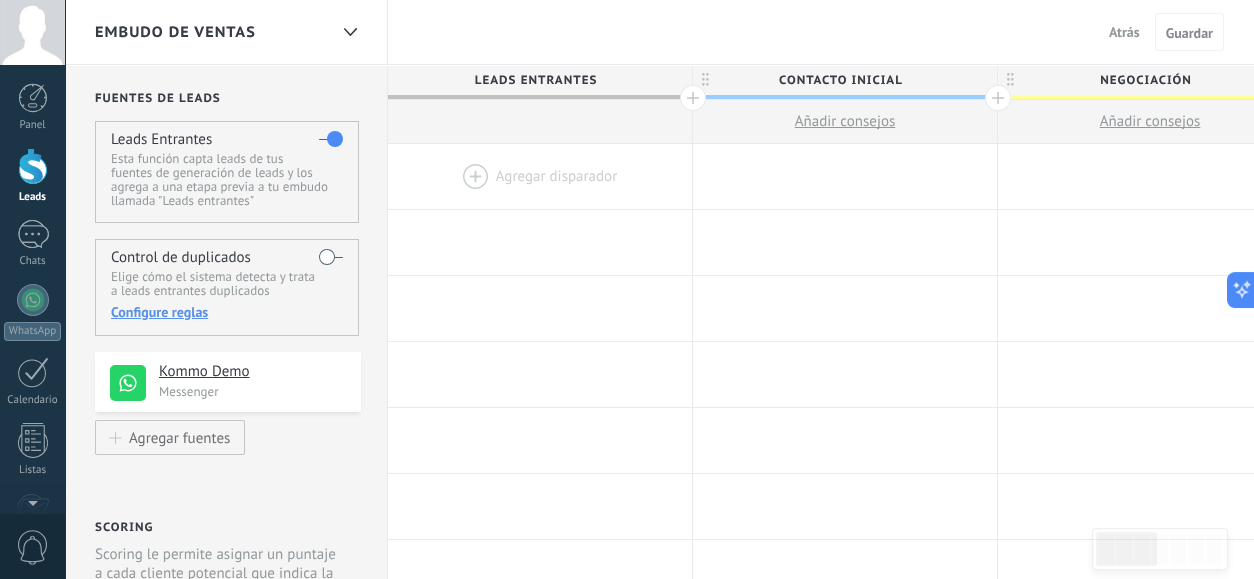 click at bounding box center [540, 176] 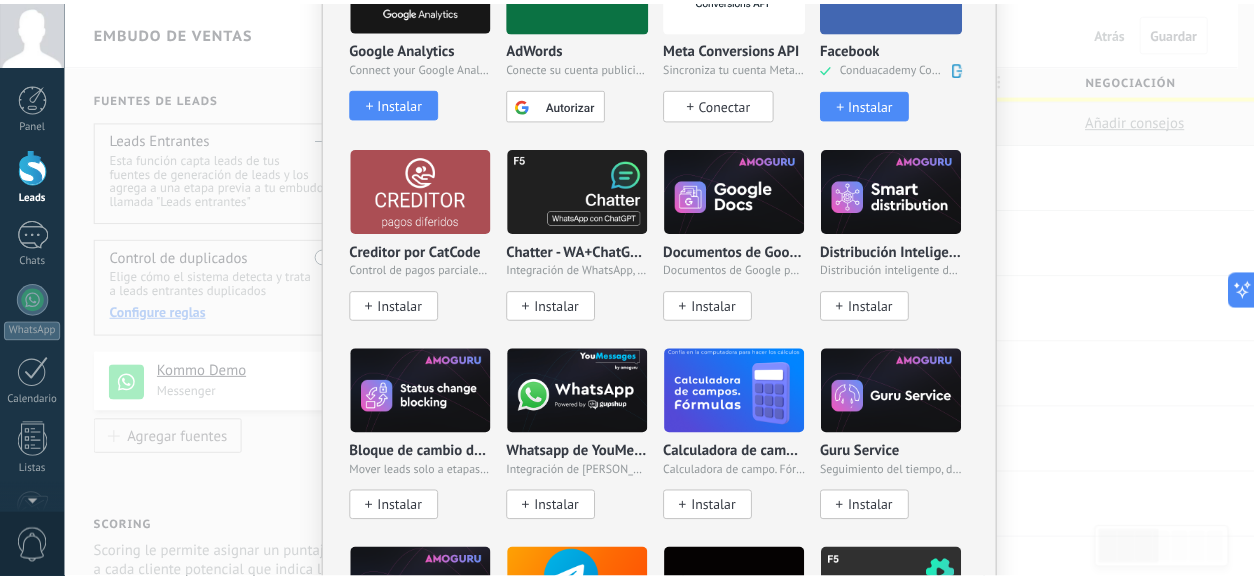 scroll, scrollTop: 0, scrollLeft: 0, axis: both 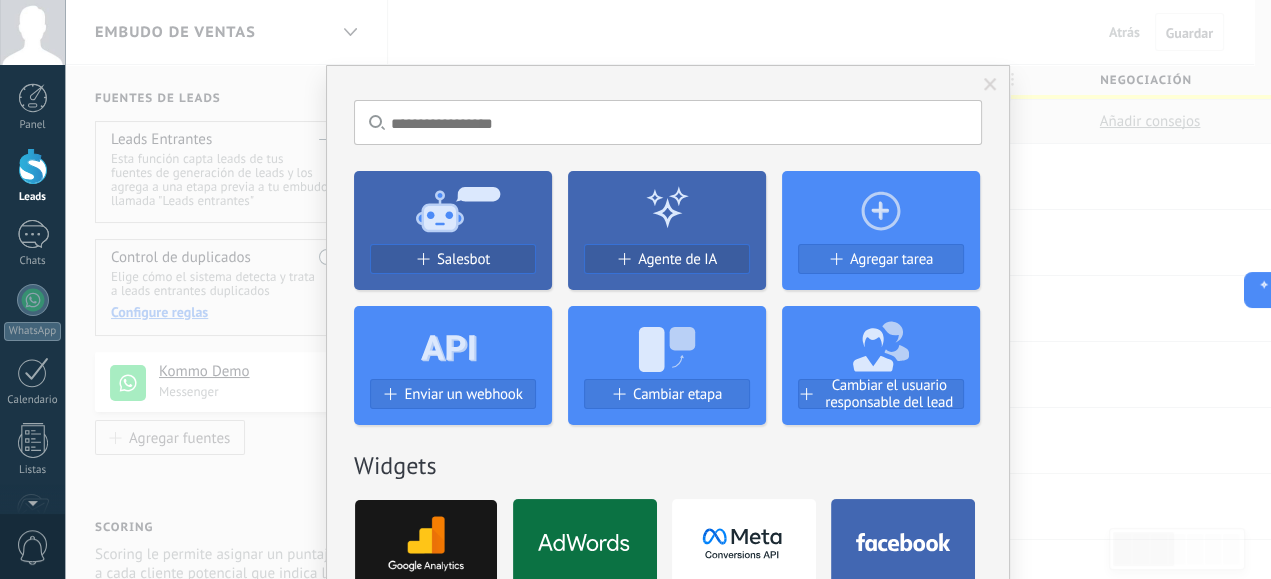 click on "Salesbot" at bounding box center (453, 267) 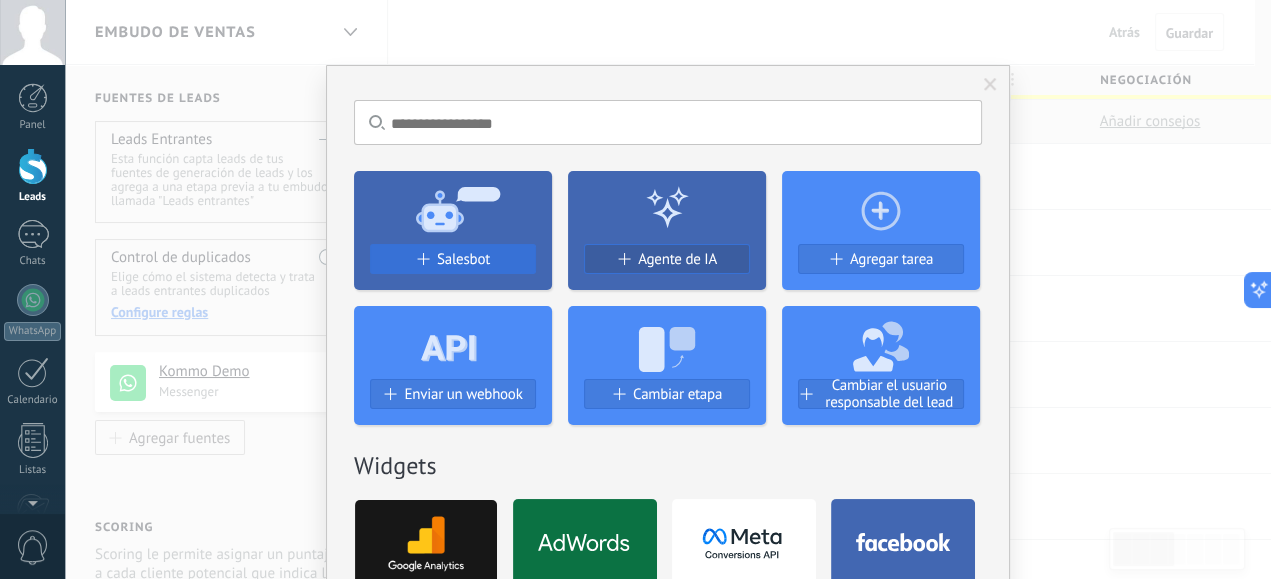 click on "Salesbot" at bounding box center [463, 259] 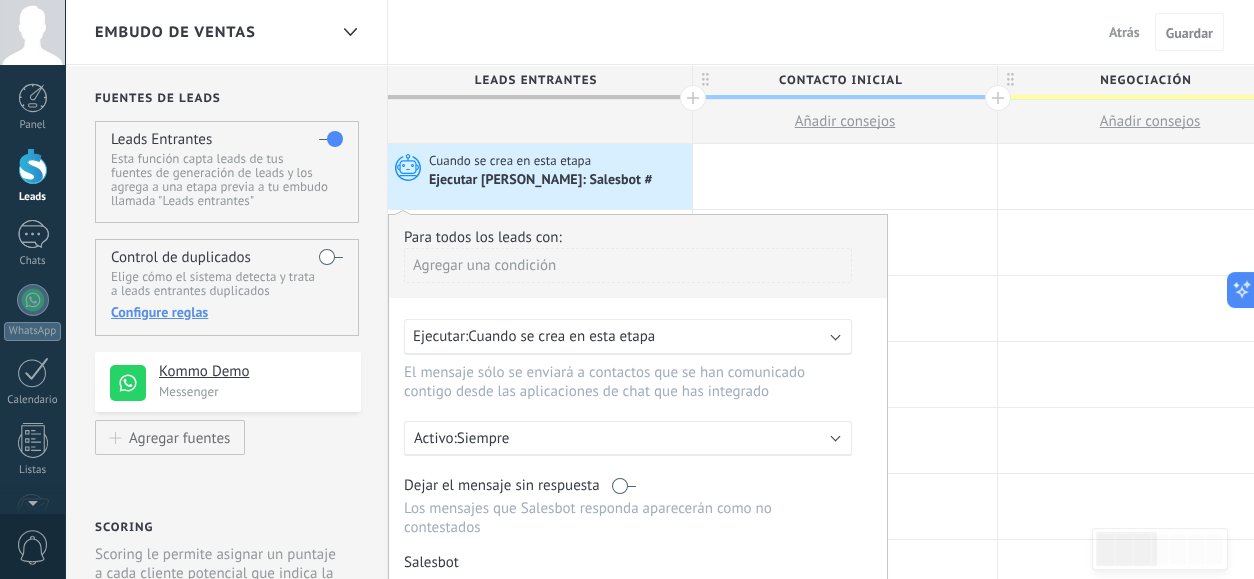 click on "Ejecutar:  Cuando se crea en esta etapa" at bounding box center [620, 336] 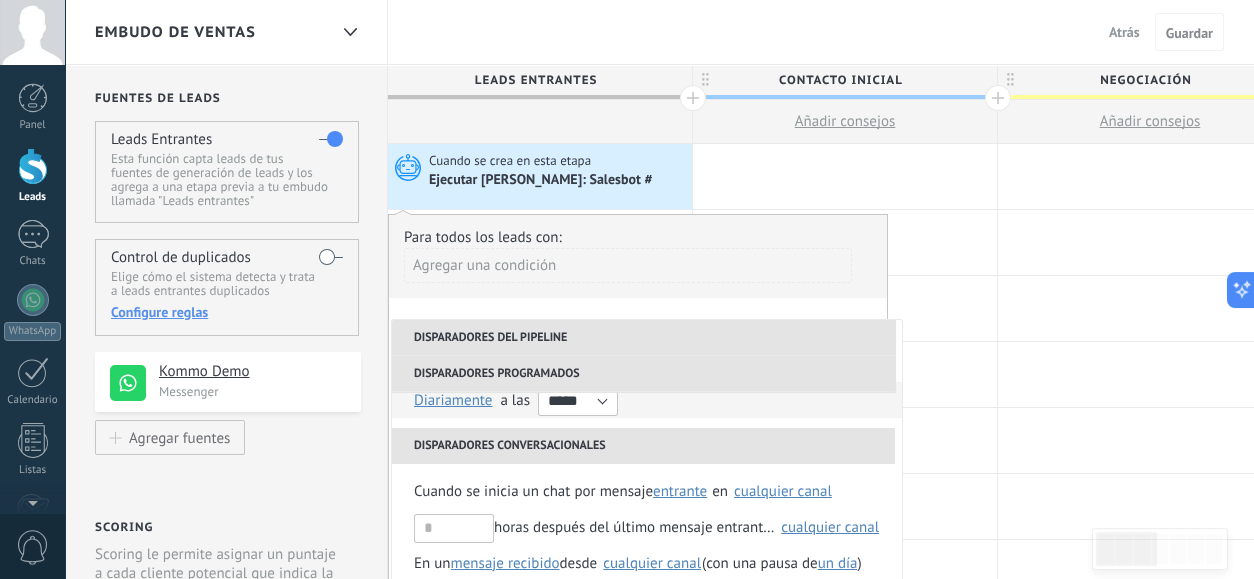 scroll, scrollTop: 163, scrollLeft: 0, axis: vertical 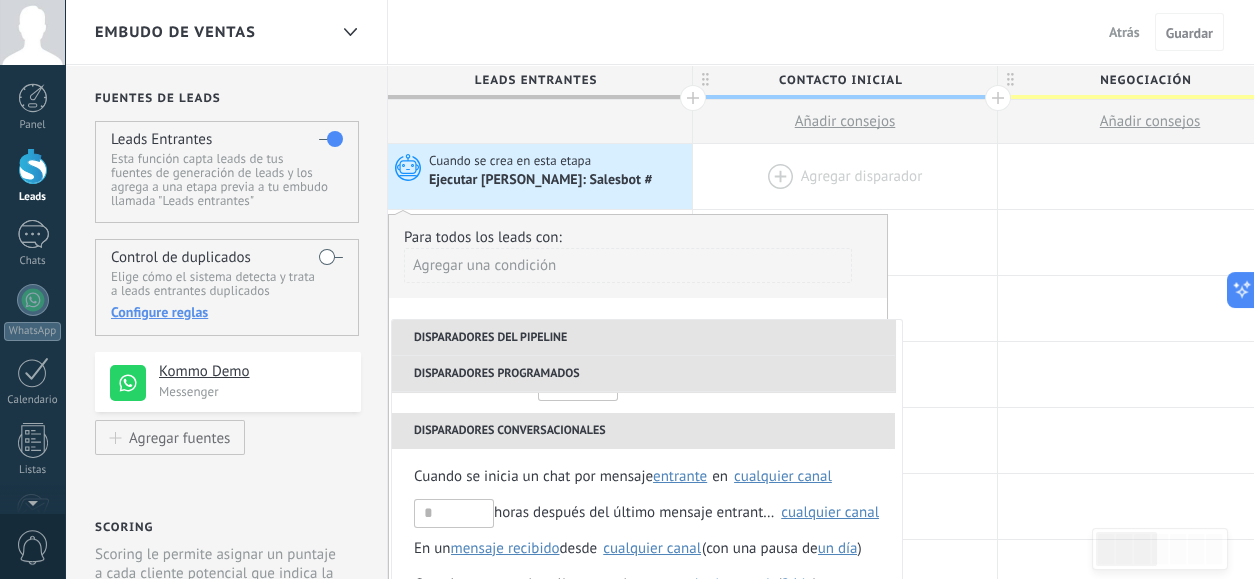 click at bounding box center [845, 176] 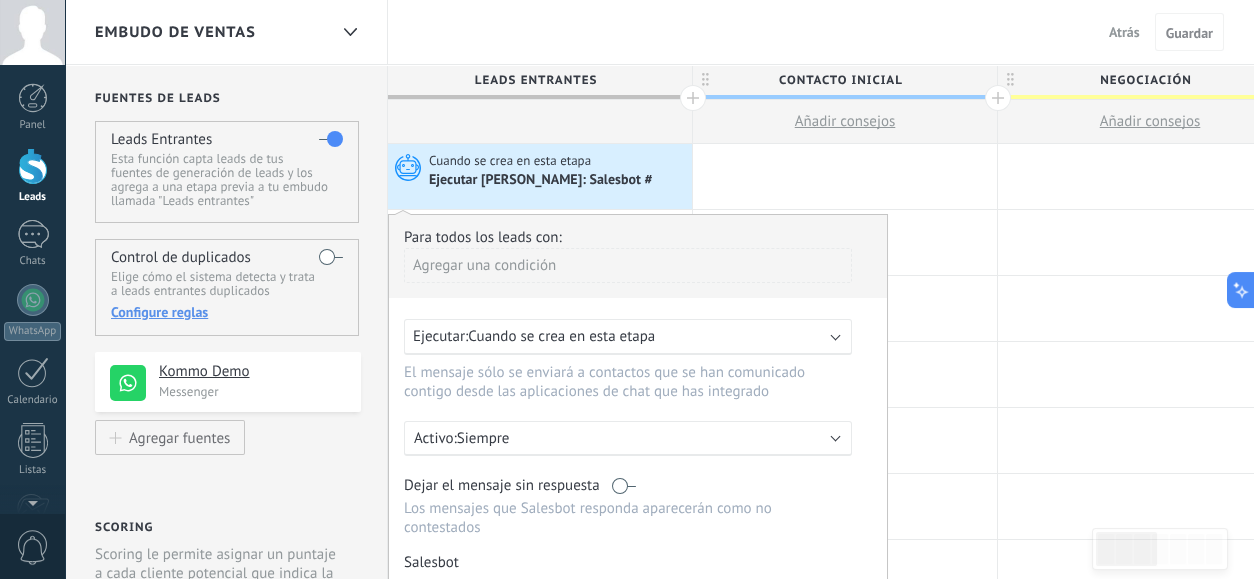 click on "Cuando se crea en esta etapa" at bounding box center [558, 161] 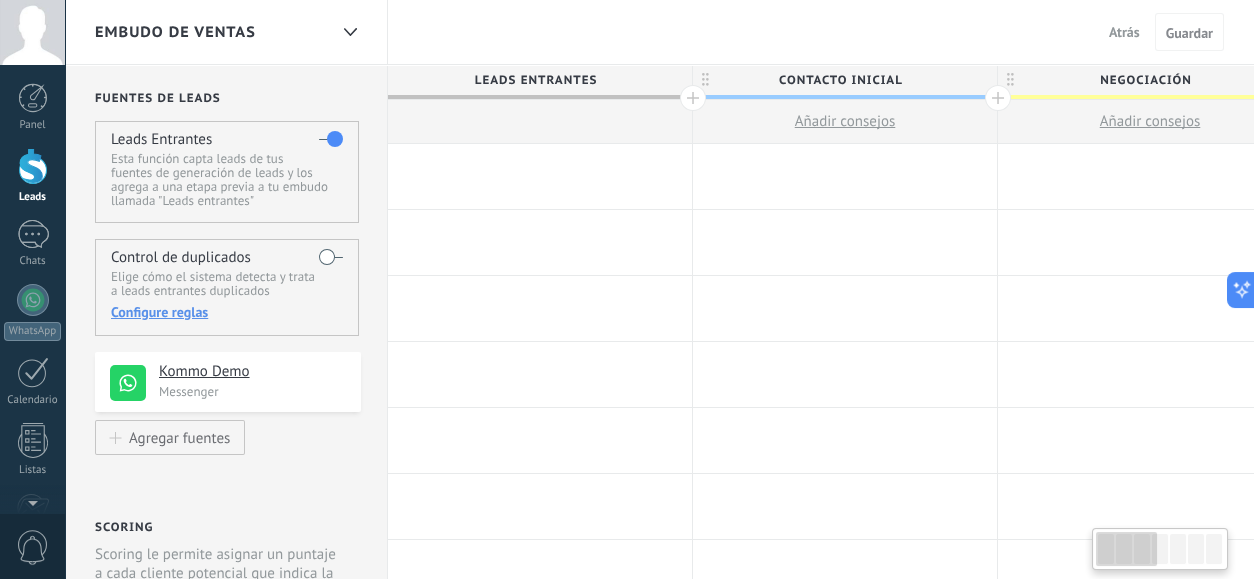 click at bounding box center (540, 176) 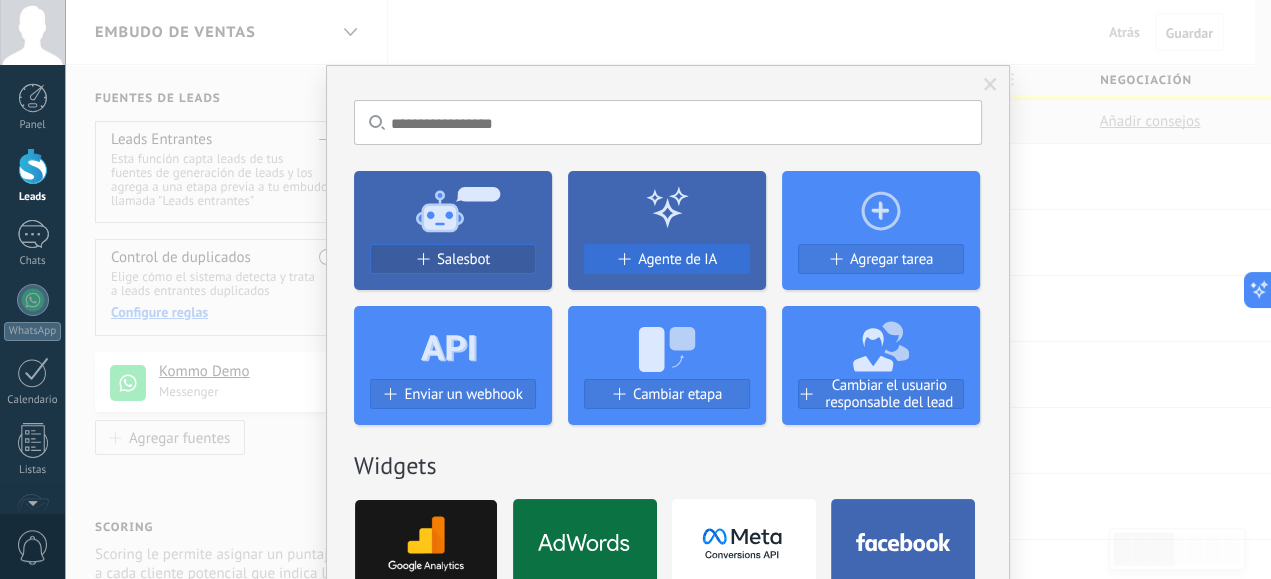 click on "Agente de IA" at bounding box center (677, 259) 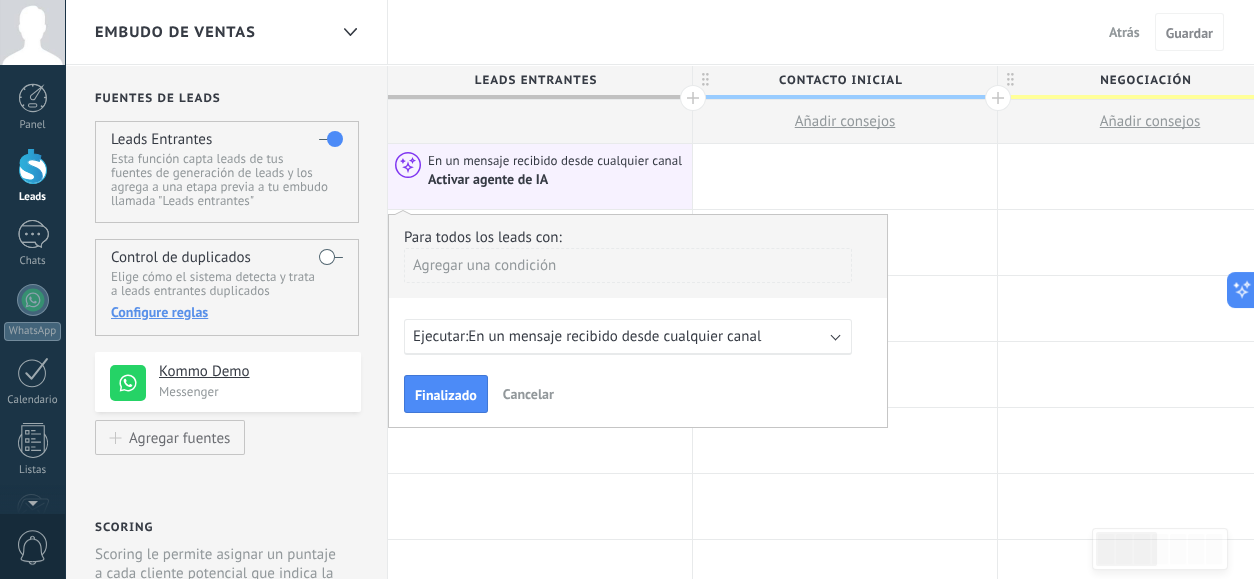 click on "Ejecutar:   En un mensaje recibido desde cualquier canal" at bounding box center (628, 337) 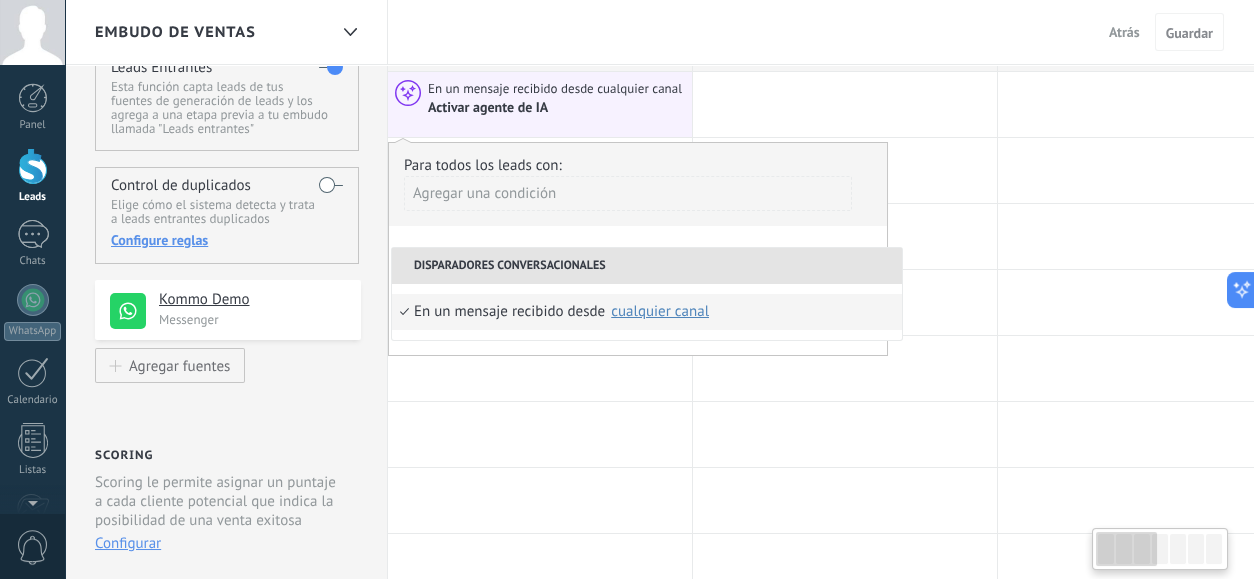 scroll, scrollTop: 111, scrollLeft: 0, axis: vertical 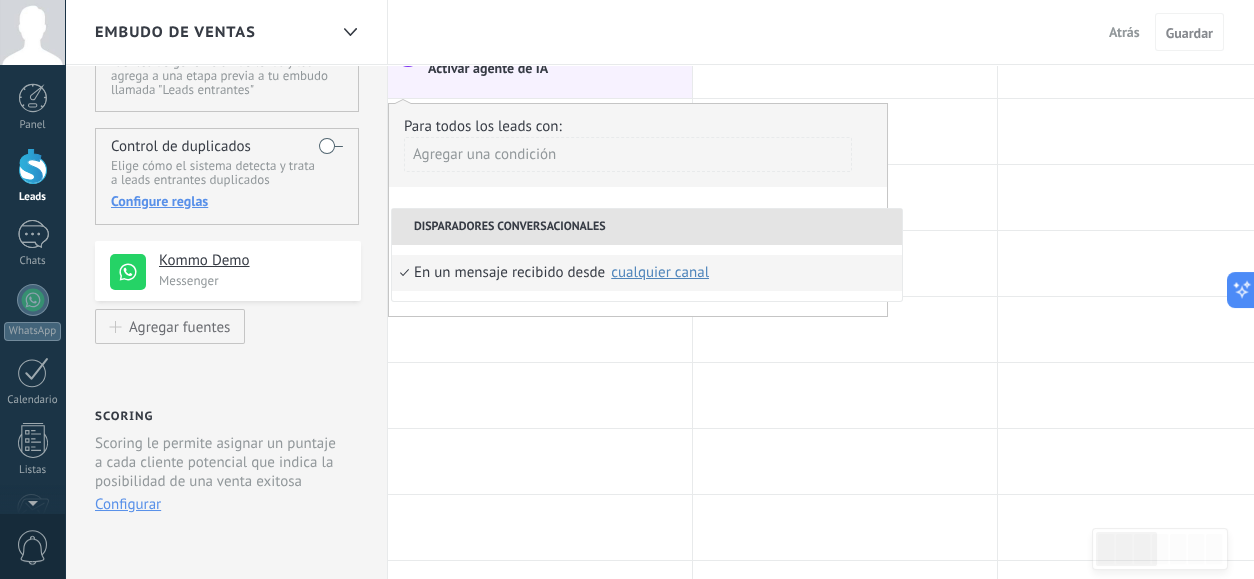 click on "Agregar una condición" at bounding box center [628, 154] 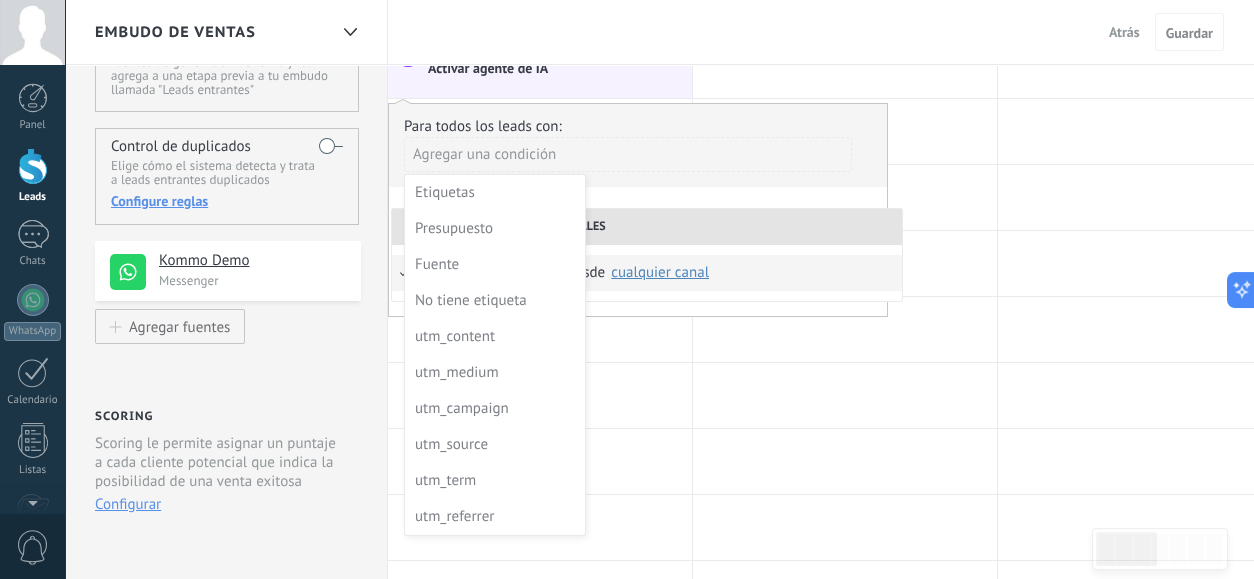 click at bounding box center [638, 209] 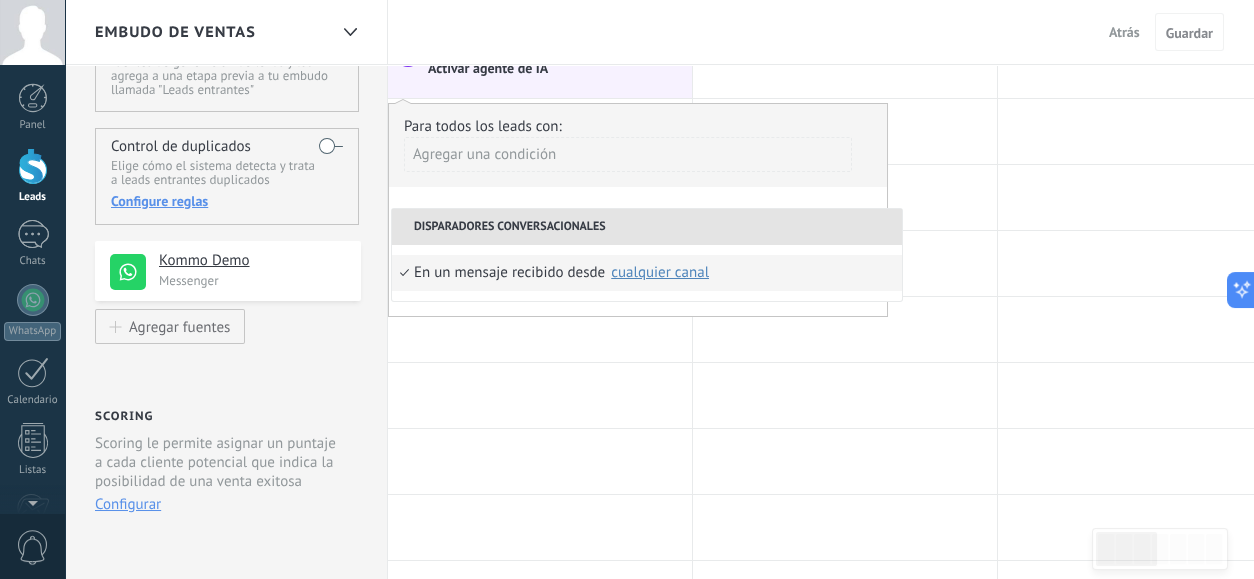 click on "Para todos los leads con: Agregar una condición Ejecutar:   En un mensaje recibido desde cualquier canal Disparadores conversacionales En un mensaje recibido desde Seleccionar todo Kommo Demo cualquier canal Finalizado Cancelar" at bounding box center (638, 210) 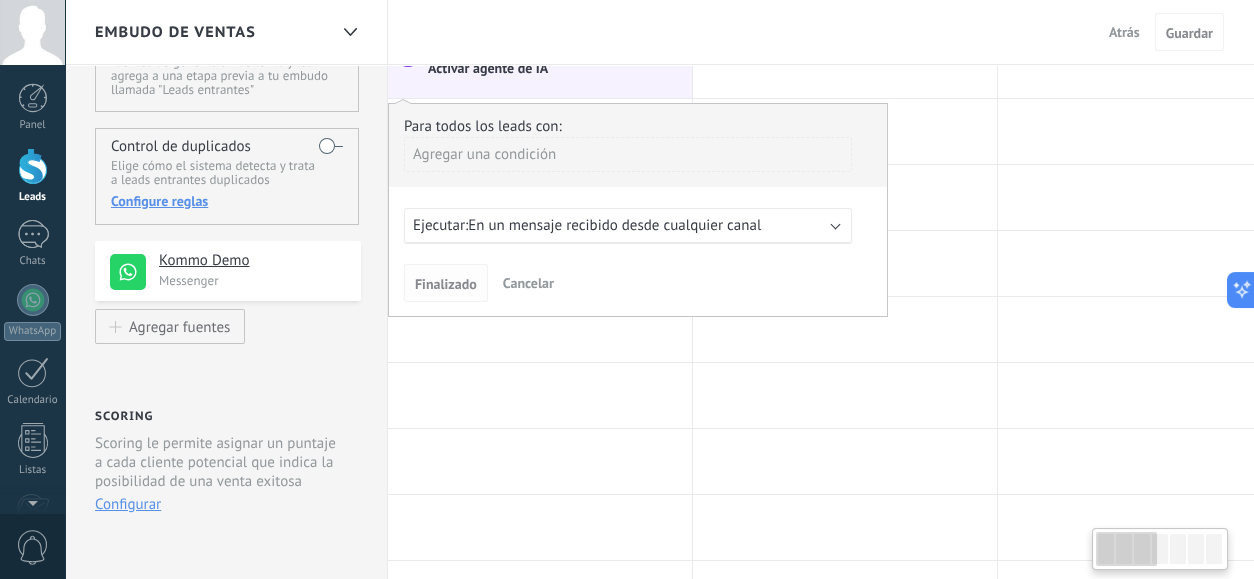 click on "Finalizado" at bounding box center [446, 284] 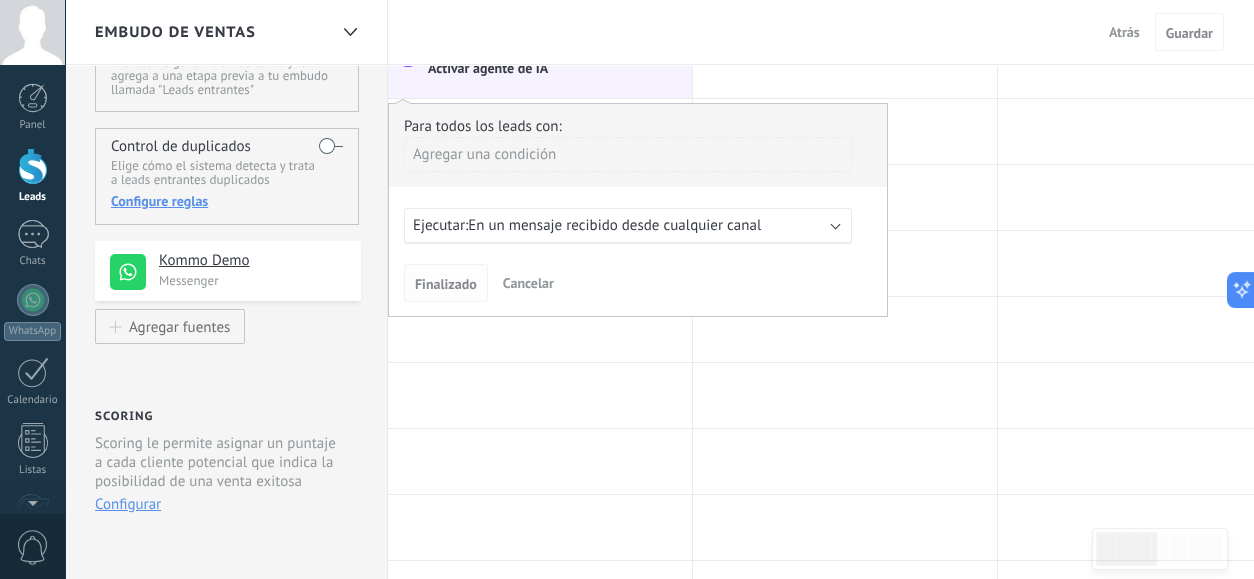 click on "Finalizado" at bounding box center (446, 284) 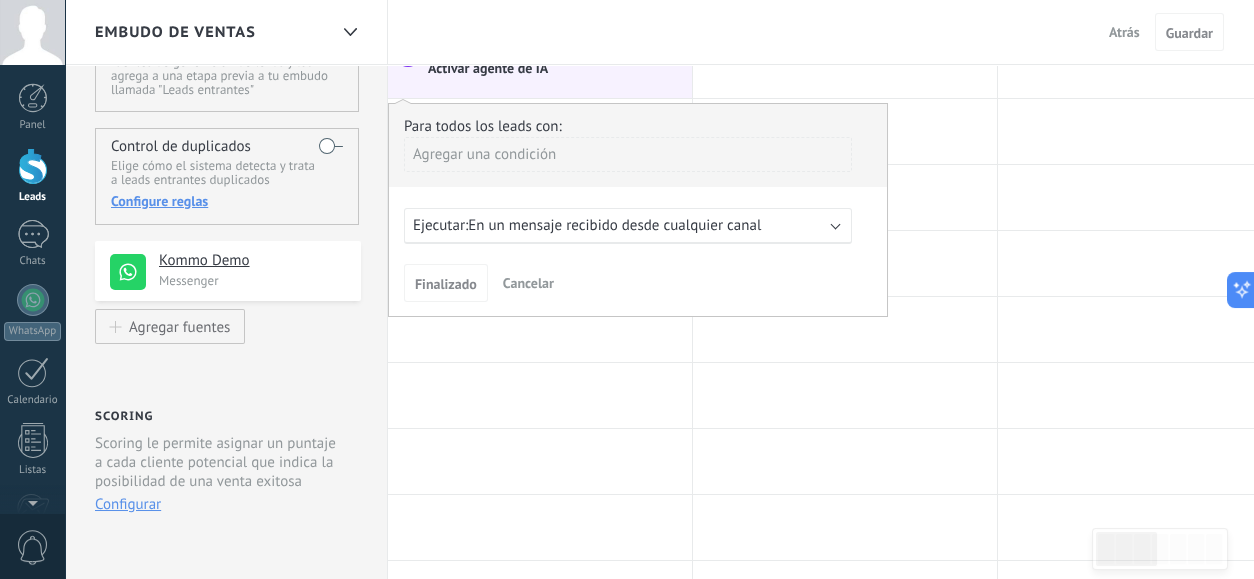 click on "En un mensaje recibido desde cualquier canal" at bounding box center [614, 225] 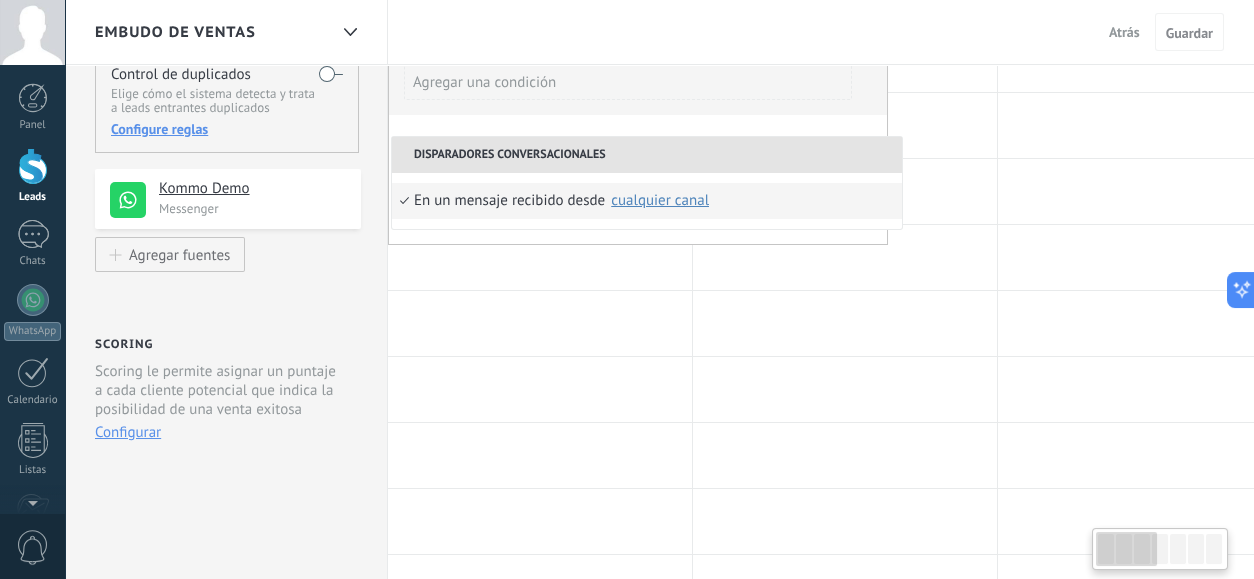scroll, scrollTop: 222, scrollLeft: 0, axis: vertical 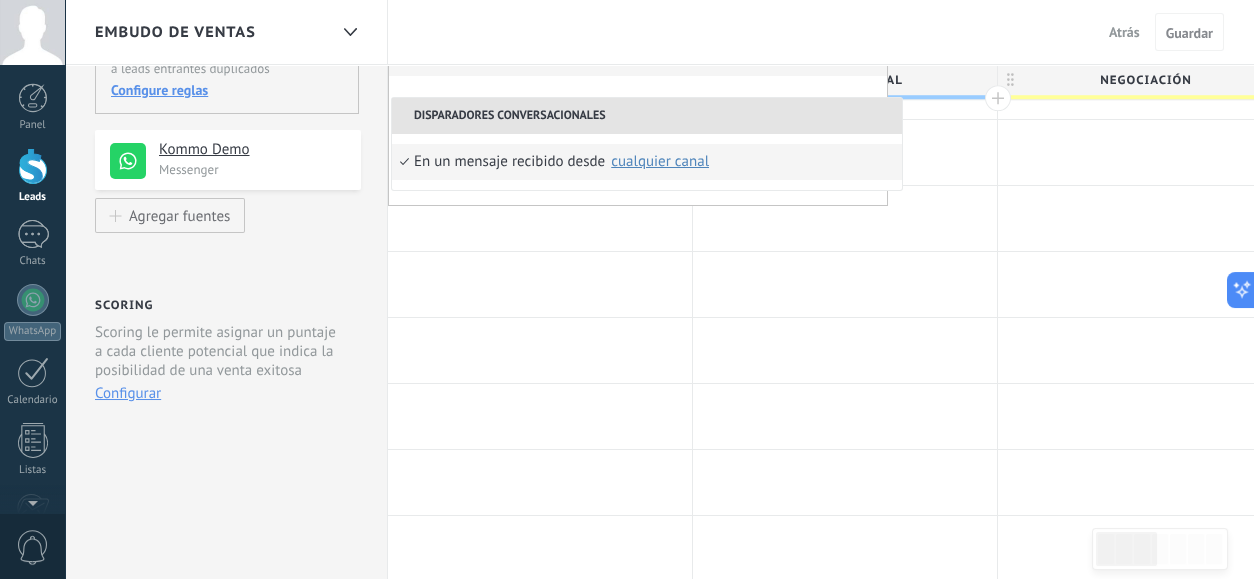 click on "En un mensaje recibido desde Seleccionar todo Kommo Demo cualquier canal" at bounding box center [647, 162] 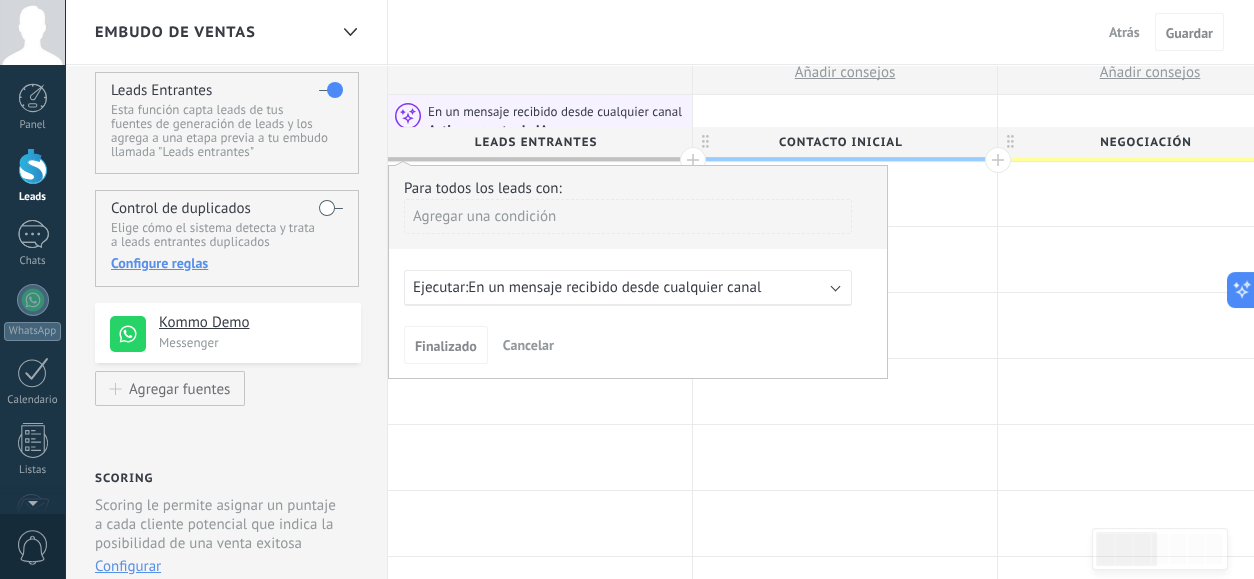 scroll, scrollTop: 0, scrollLeft: 0, axis: both 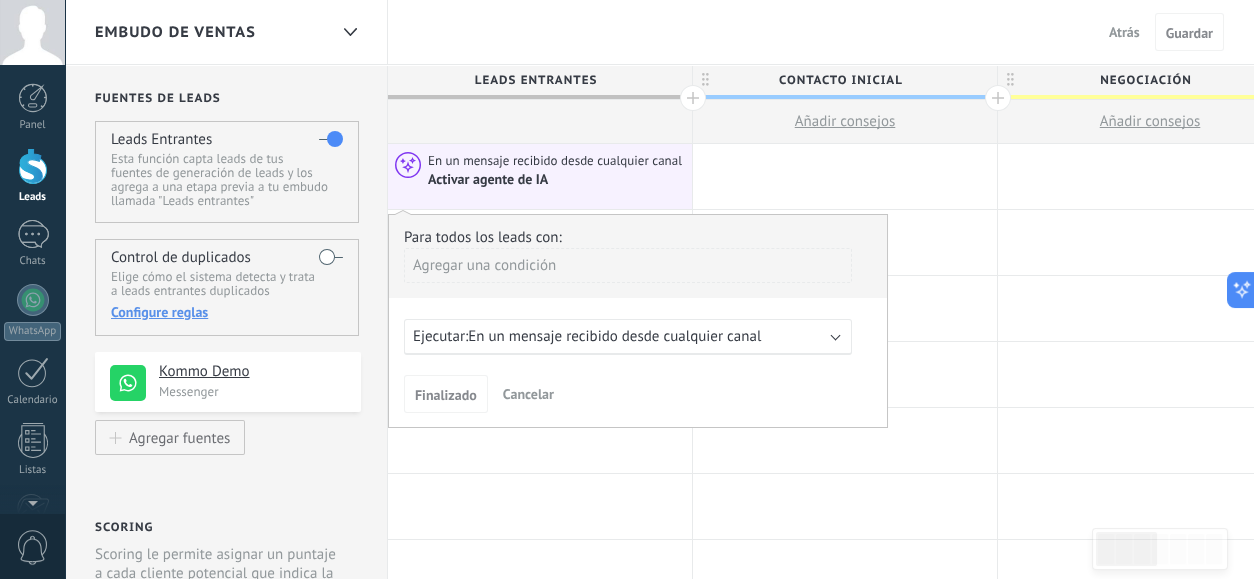 click on "Activar agente de IA" at bounding box center (557, 179) 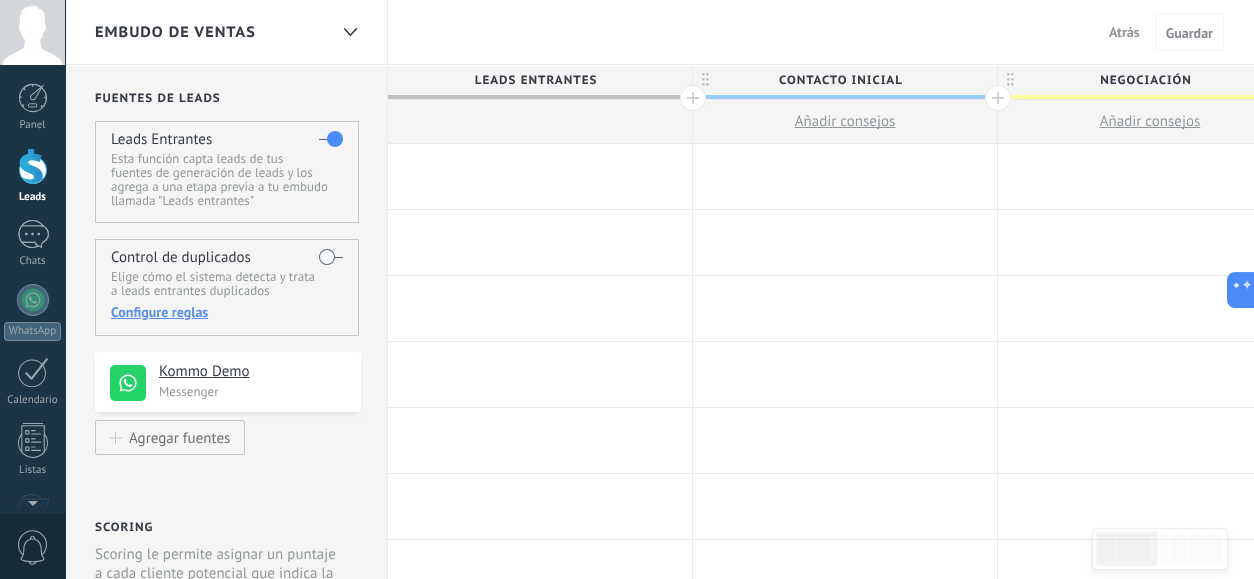 click at bounding box center (540, 176) 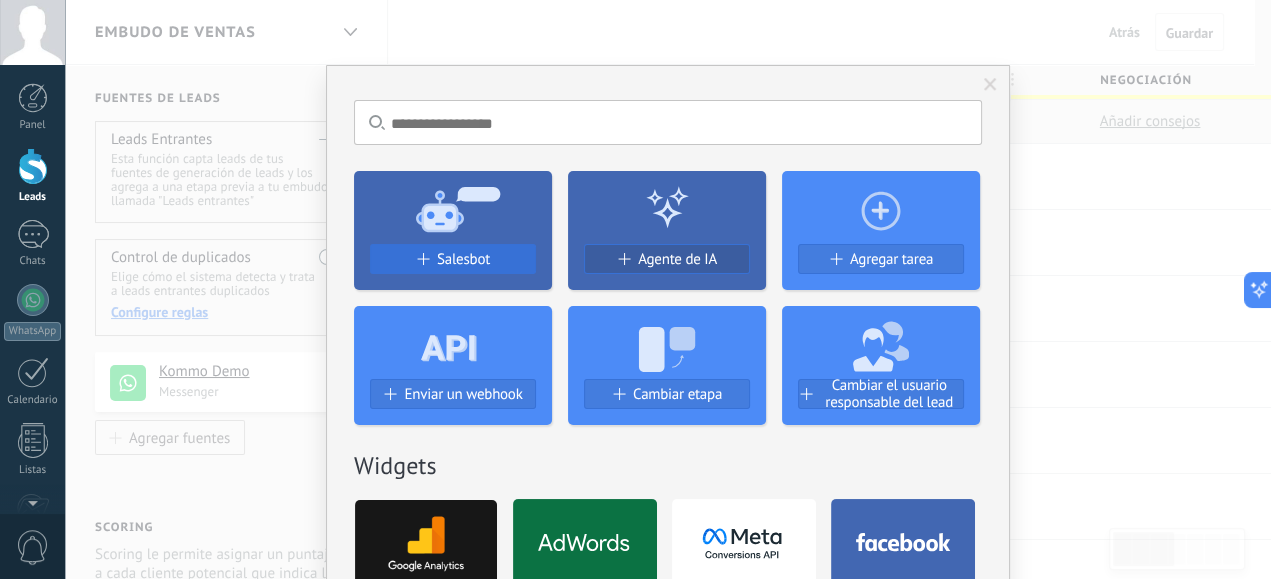 click on "Salesbot" at bounding box center [453, 259] 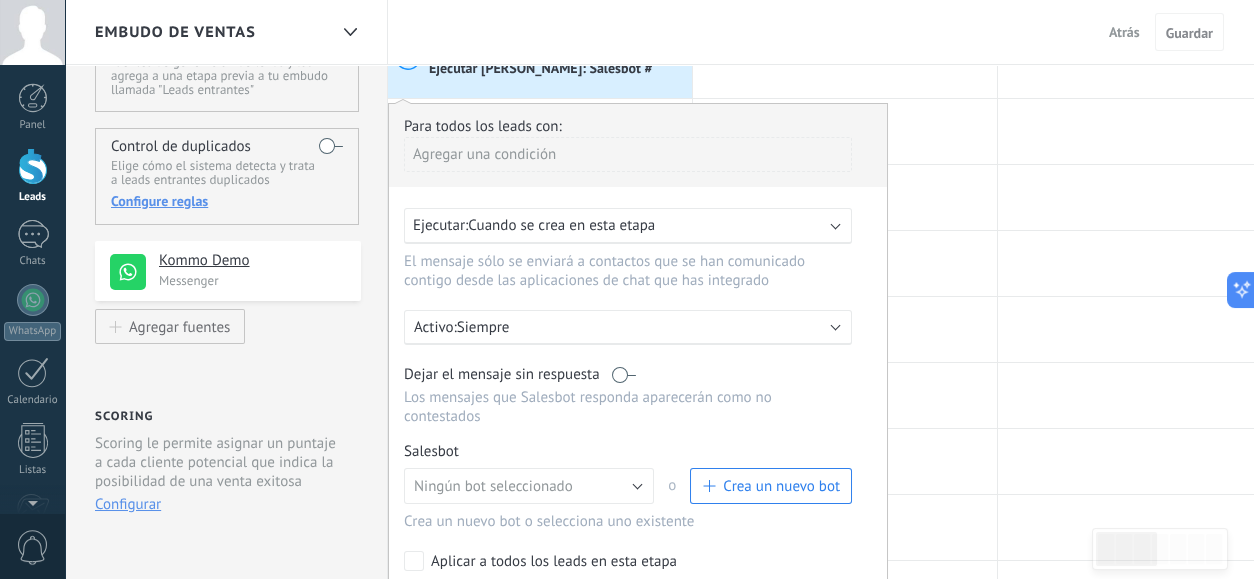 scroll, scrollTop: 222, scrollLeft: 0, axis: vertical 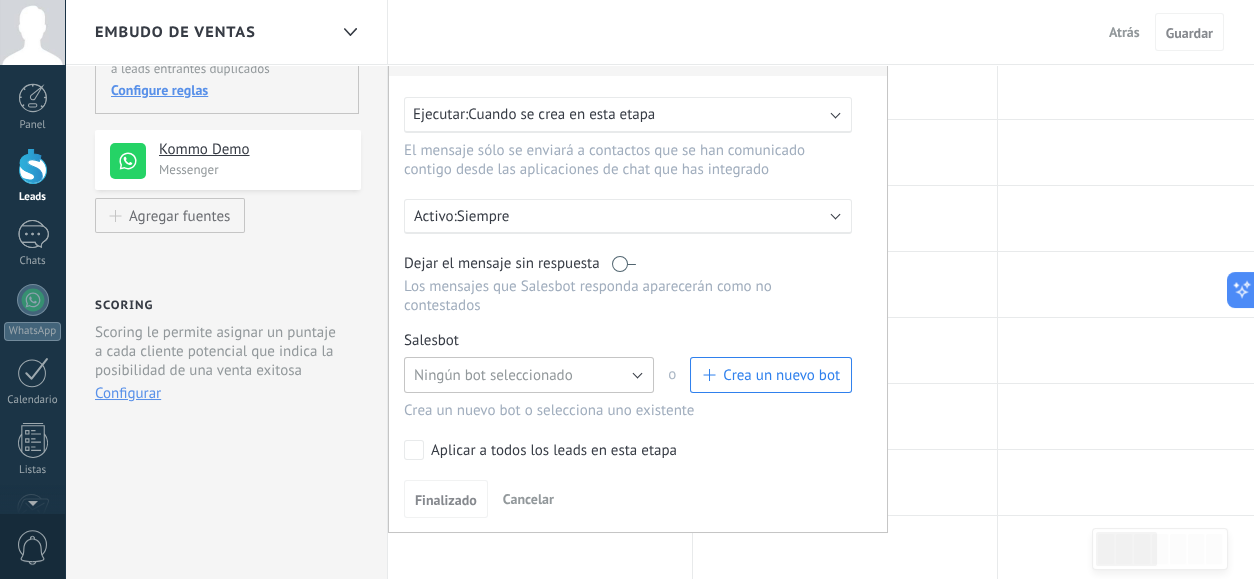 click on "Ningún bot seleccionado" at bounding box center [529, 375] 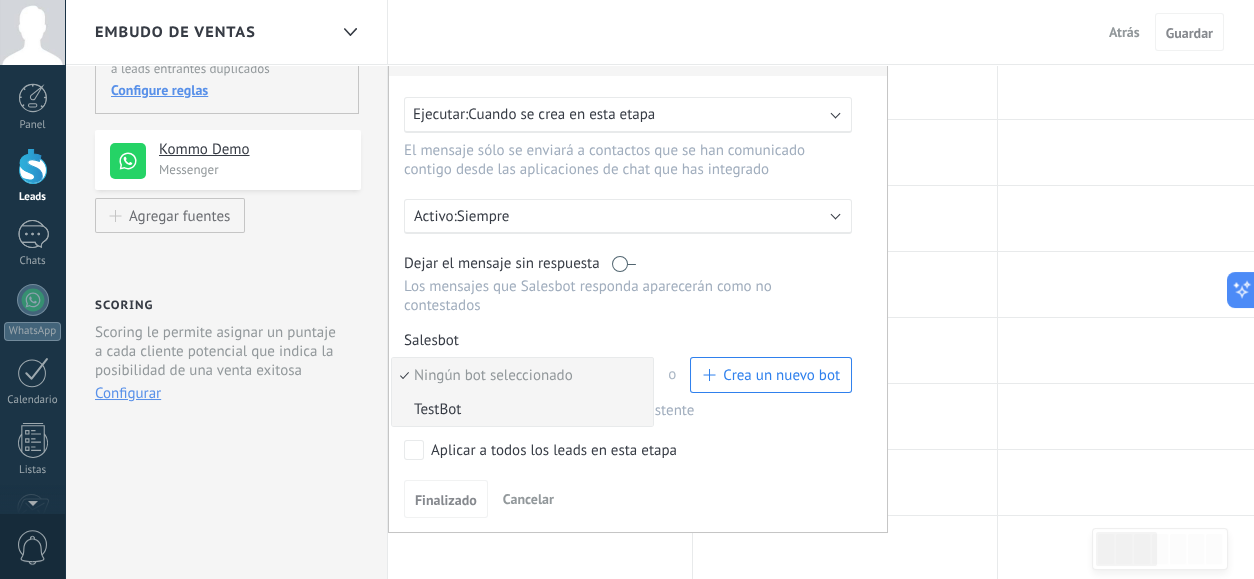 click on "TestBot" at bounding box center (522, 409) 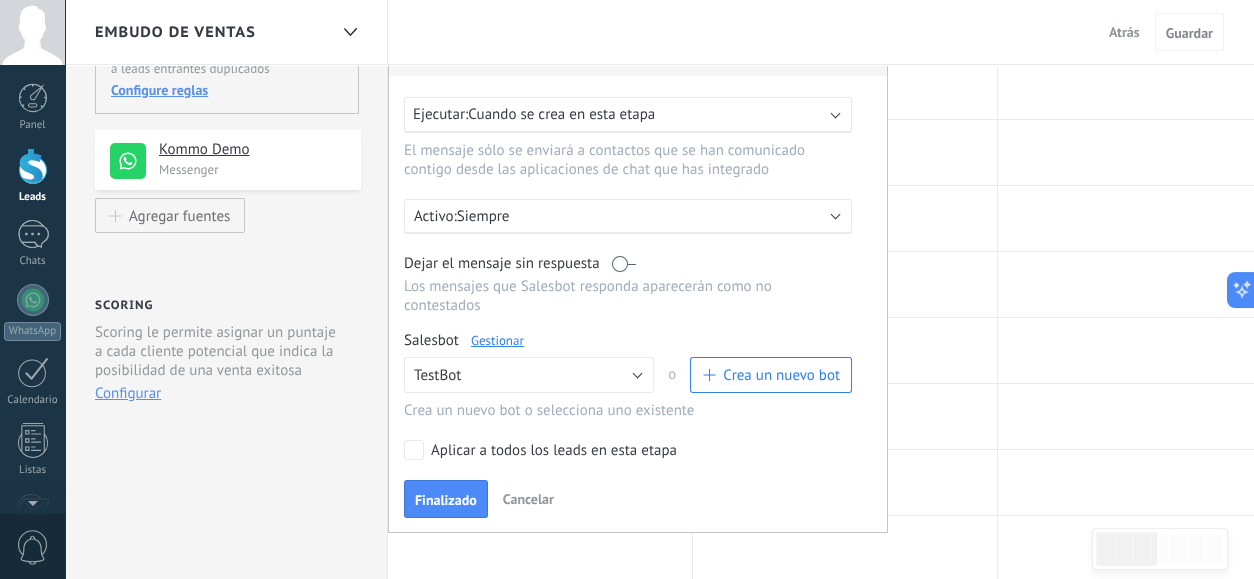 click on "Activo:  Siempre" at bounding box center [628, 216] 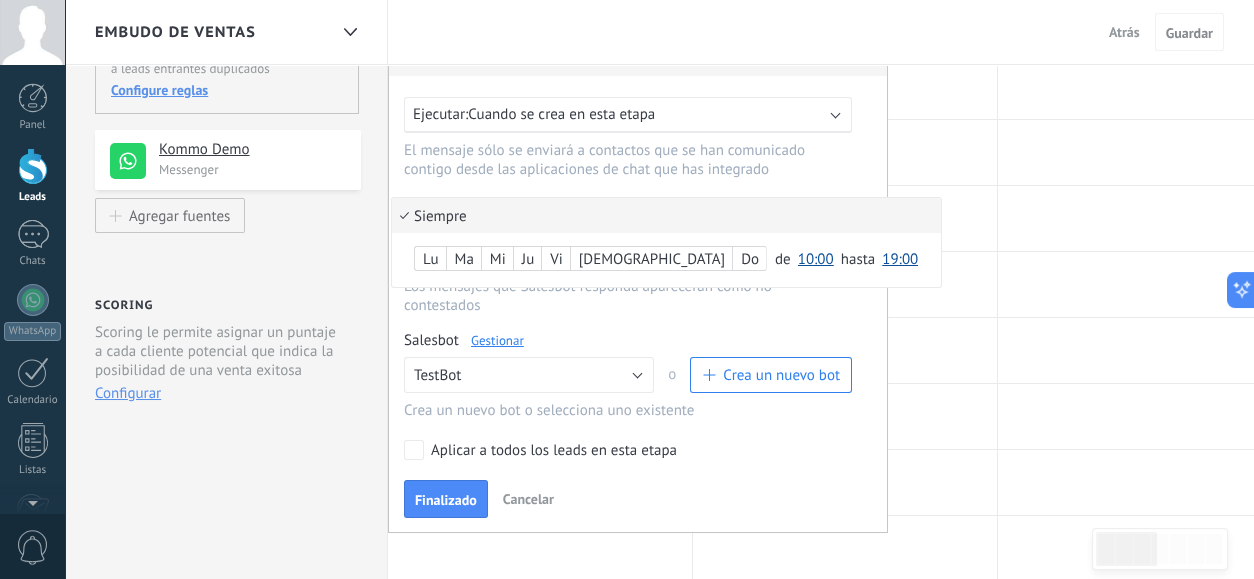 click on "Siempre" at bounding box center [666, 215] 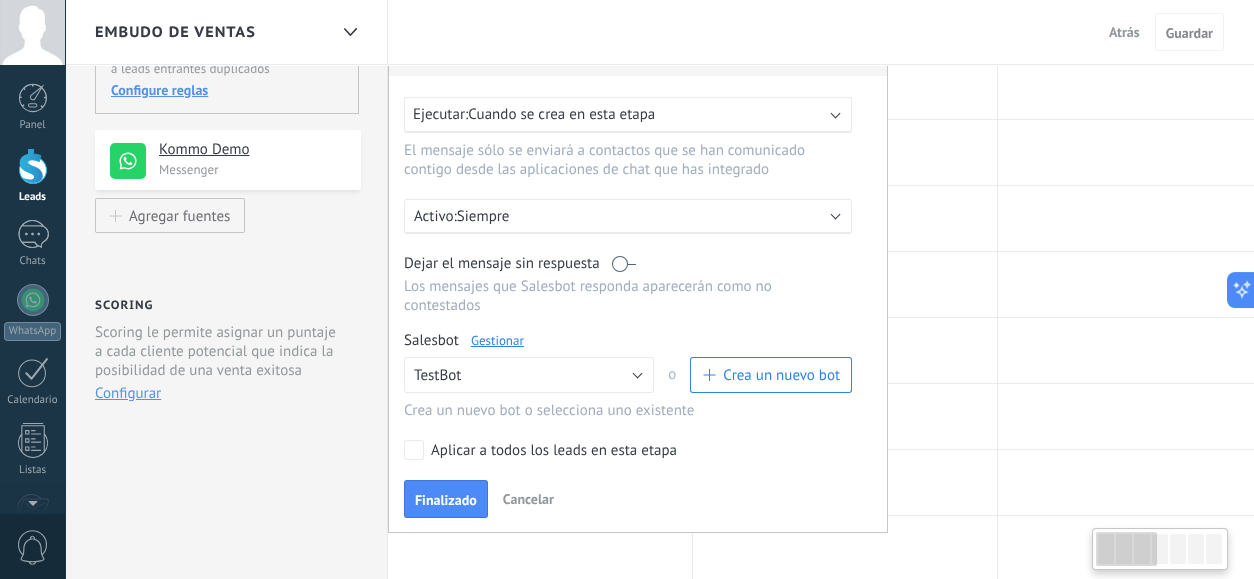 click on "Activo:  Siempre" at bounding box center [628, 216] 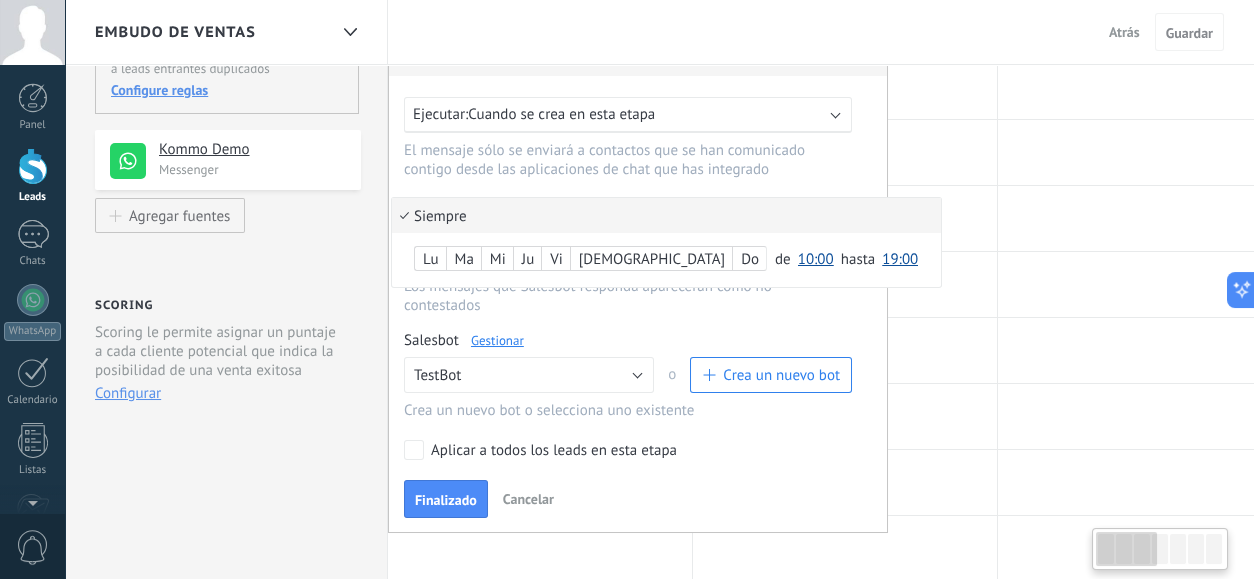 click on "10:00" at bounding box center (816, 259) 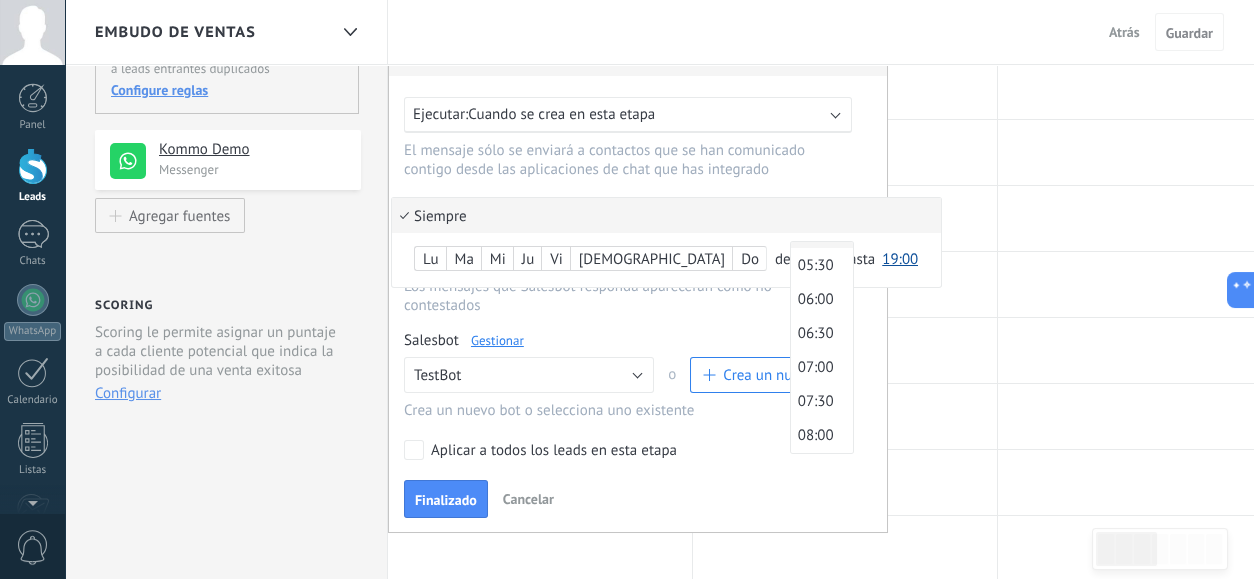 scroll, scrollTop: 479, scrollLeft: 0, axis: vertical 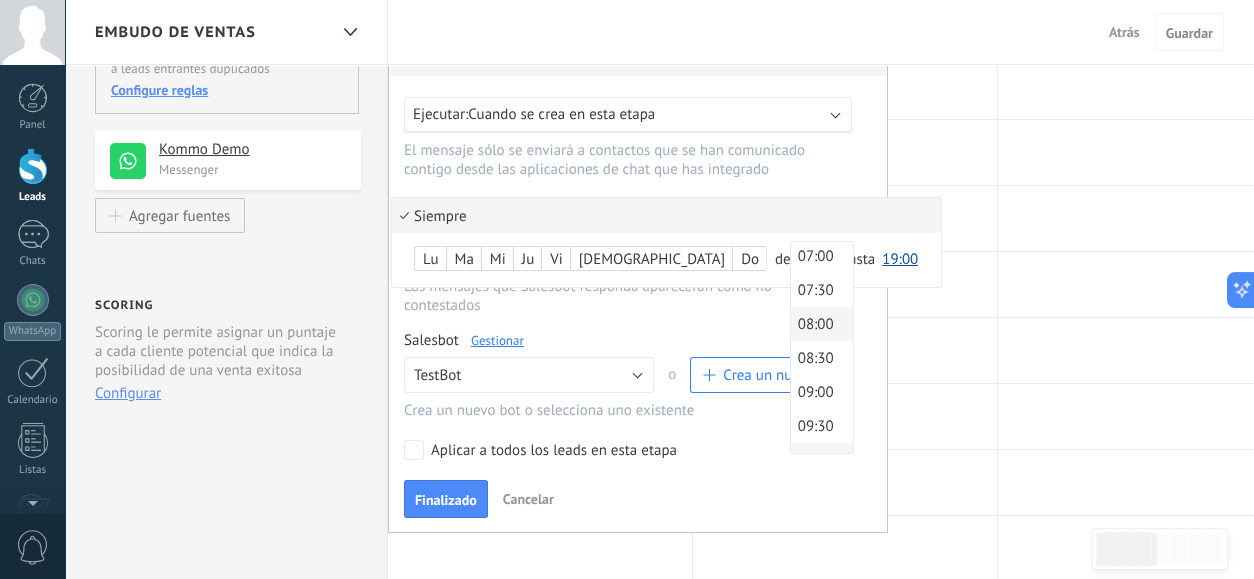 click on "08:00" at bounding box center [819, 324] 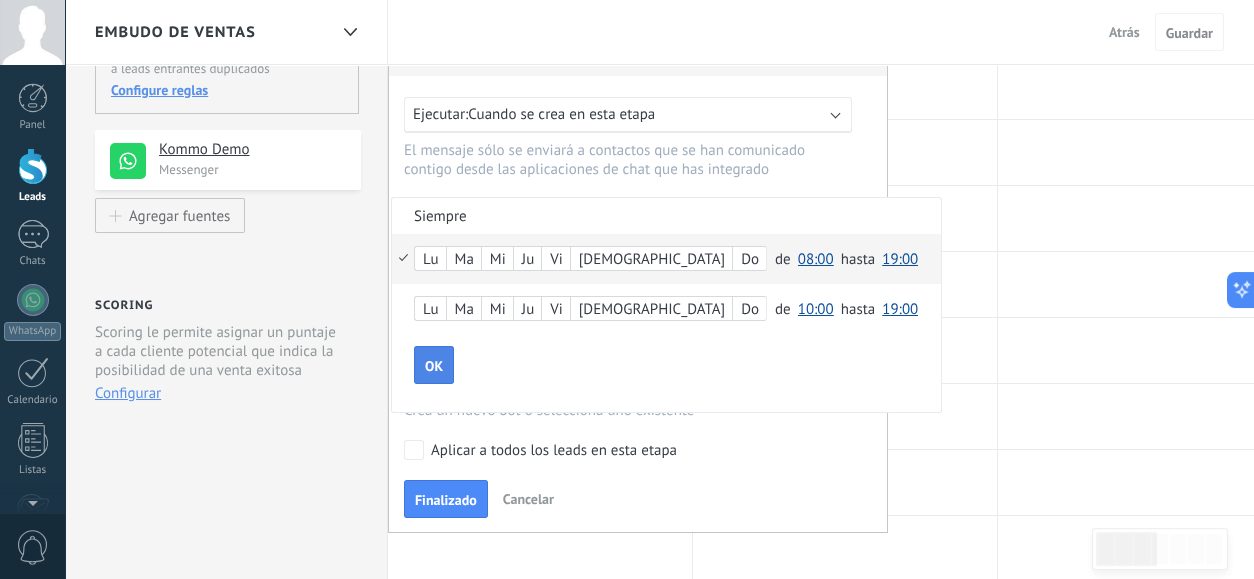 click on "OK" at bounding box center (434, 366) 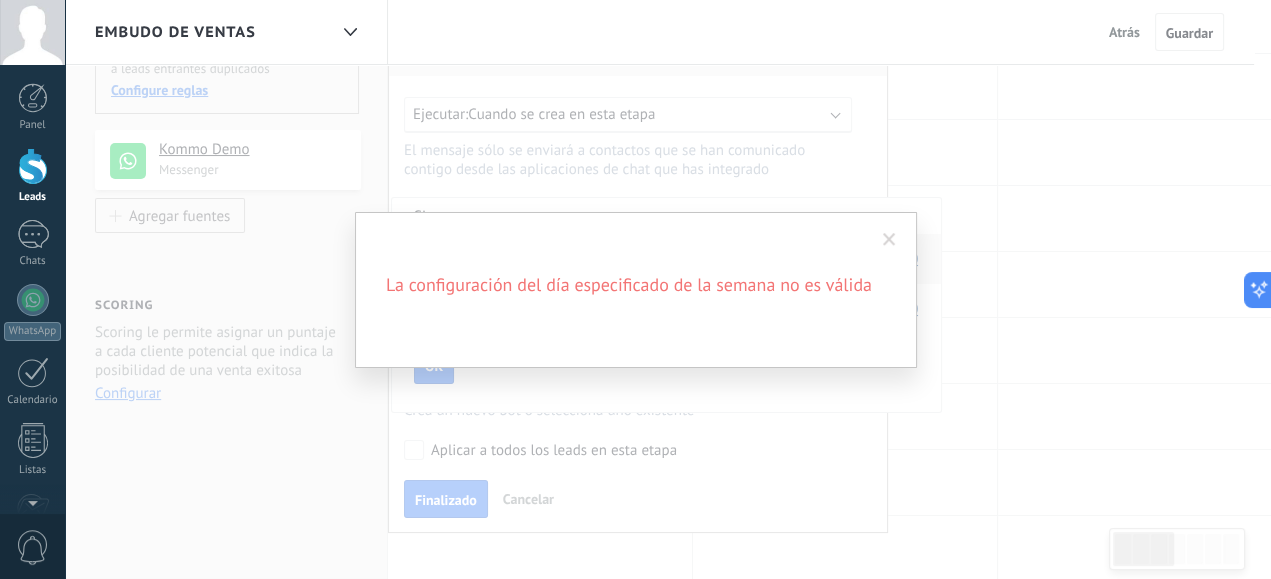 click on "La configuración del día especificado de la semana no es válida" at bounding box center [636, 290] 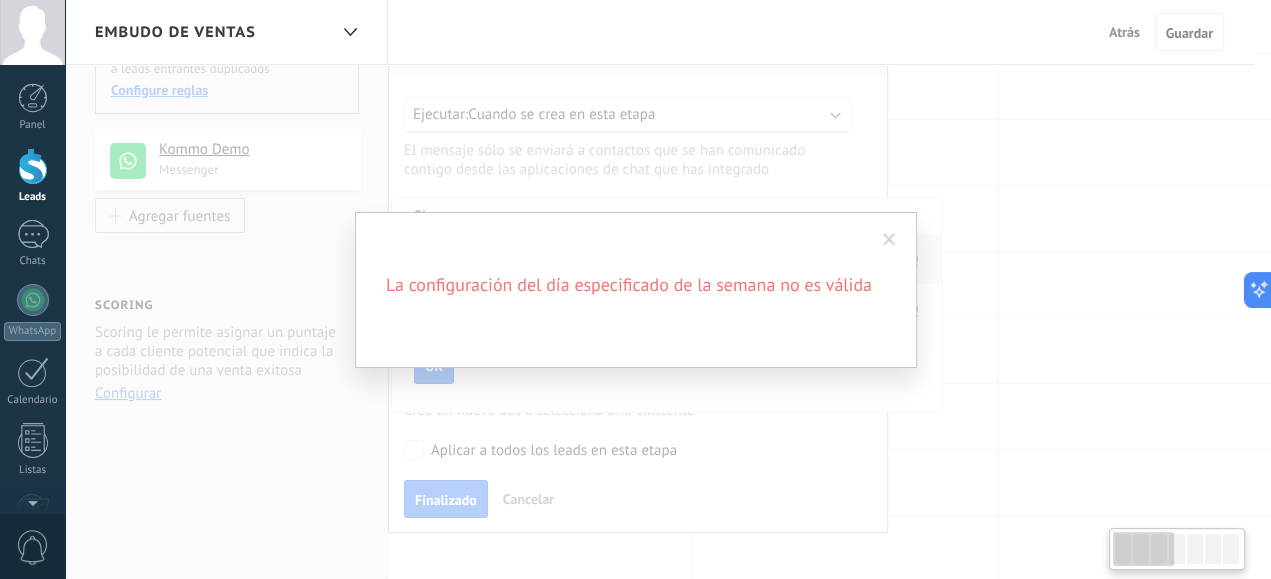 click at bounding box center (889, 240) 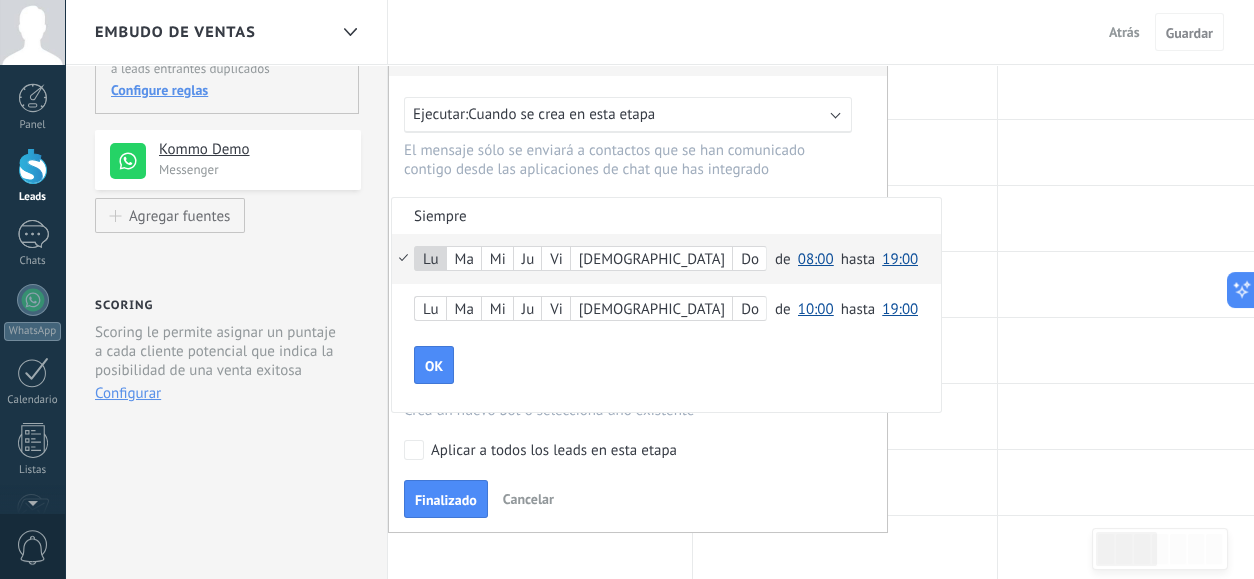 scroll, scrollTop: 0, scrollLeft: 0, axis: both 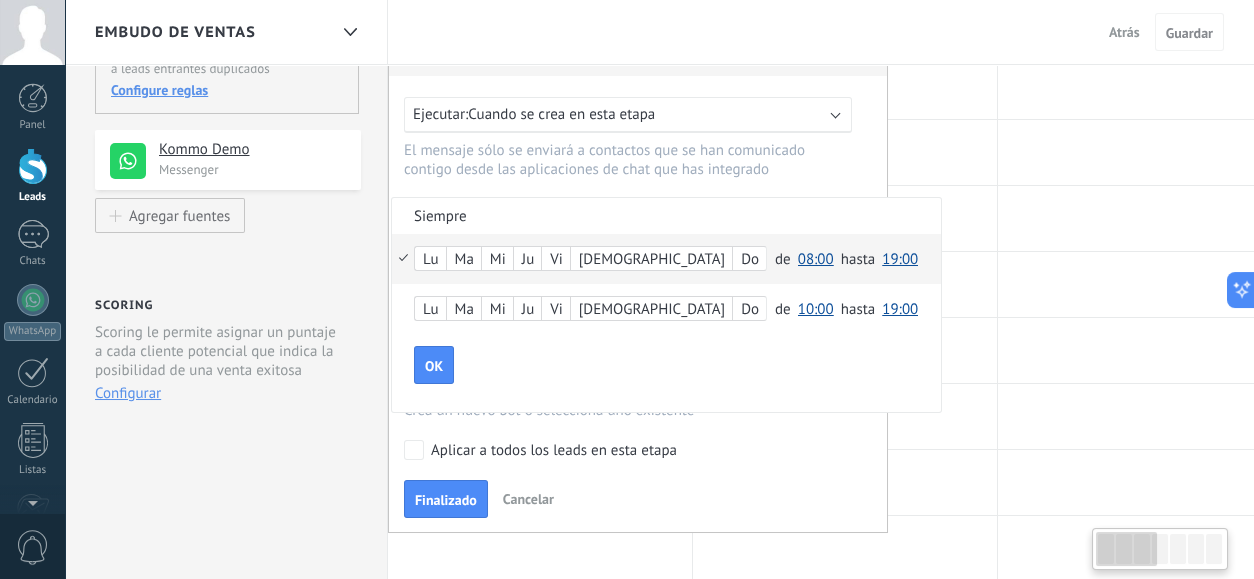 click on "Lu" at bounding box center [430, 260] 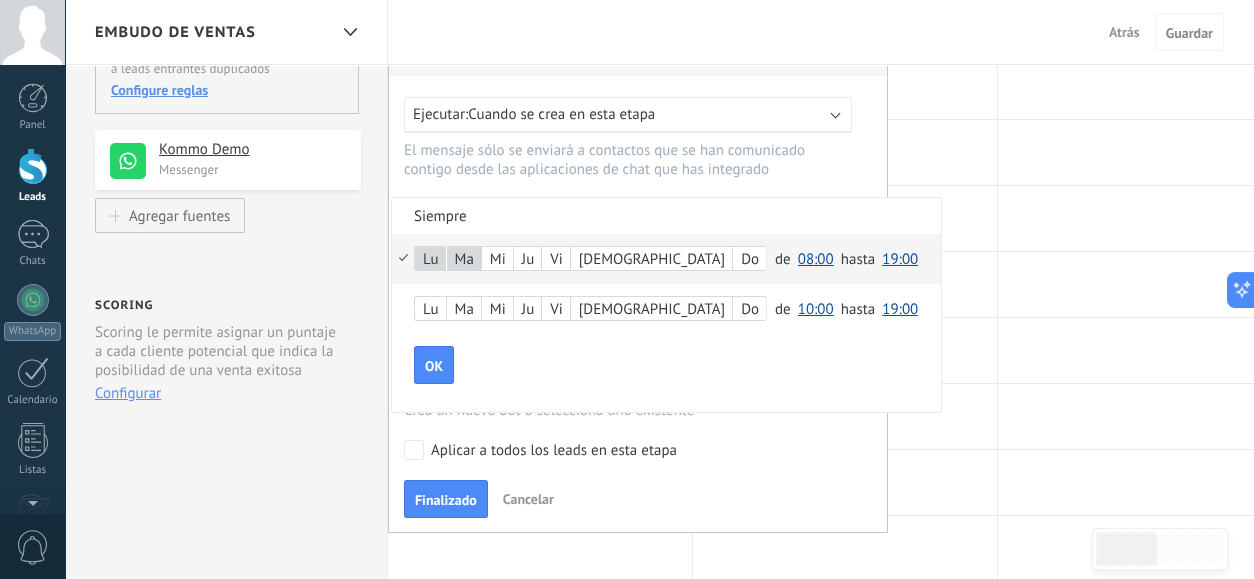 click on "Mi" at bounding box center [497, 260] 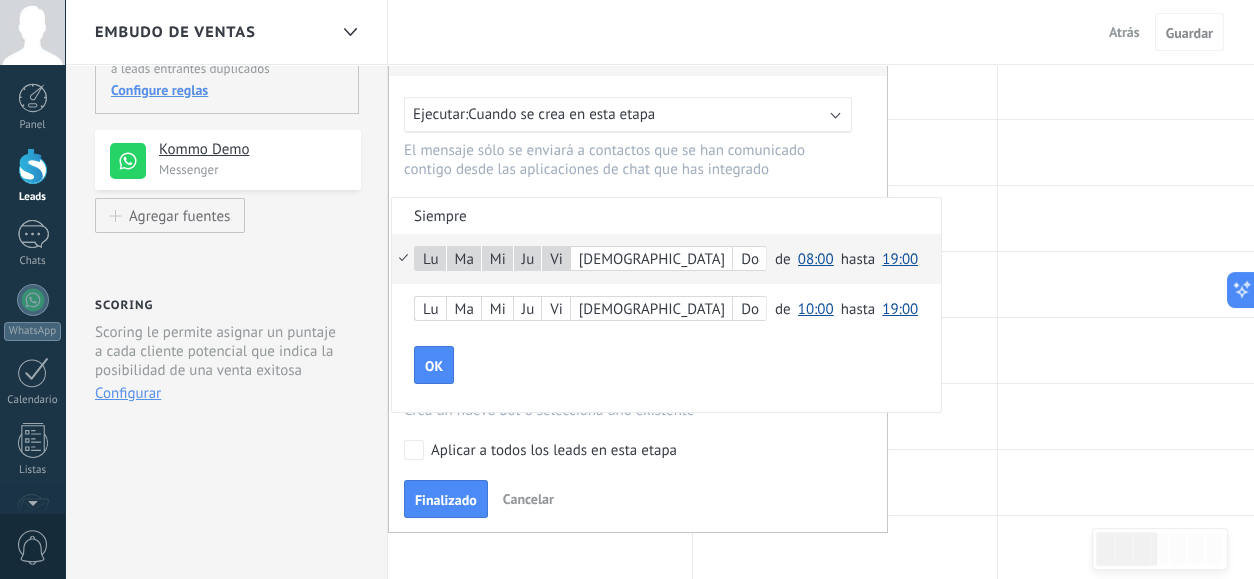 click on "[DEMOGRAPHIC_DATA]" at bounding box center (651, 260) 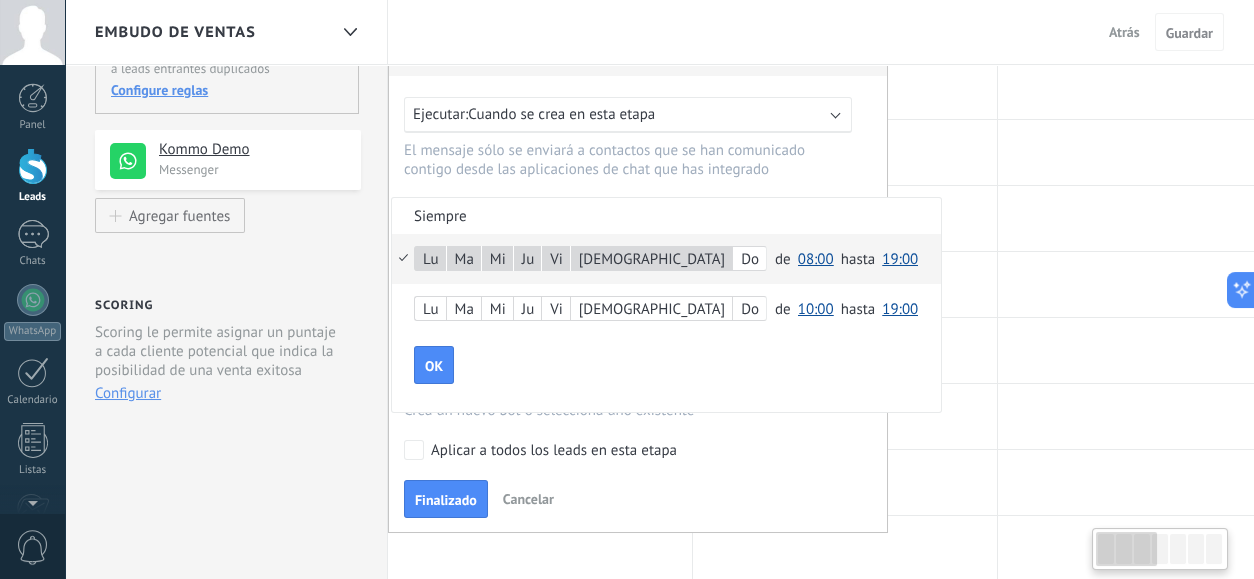 click on "Do" at bounding box center (749, 260) 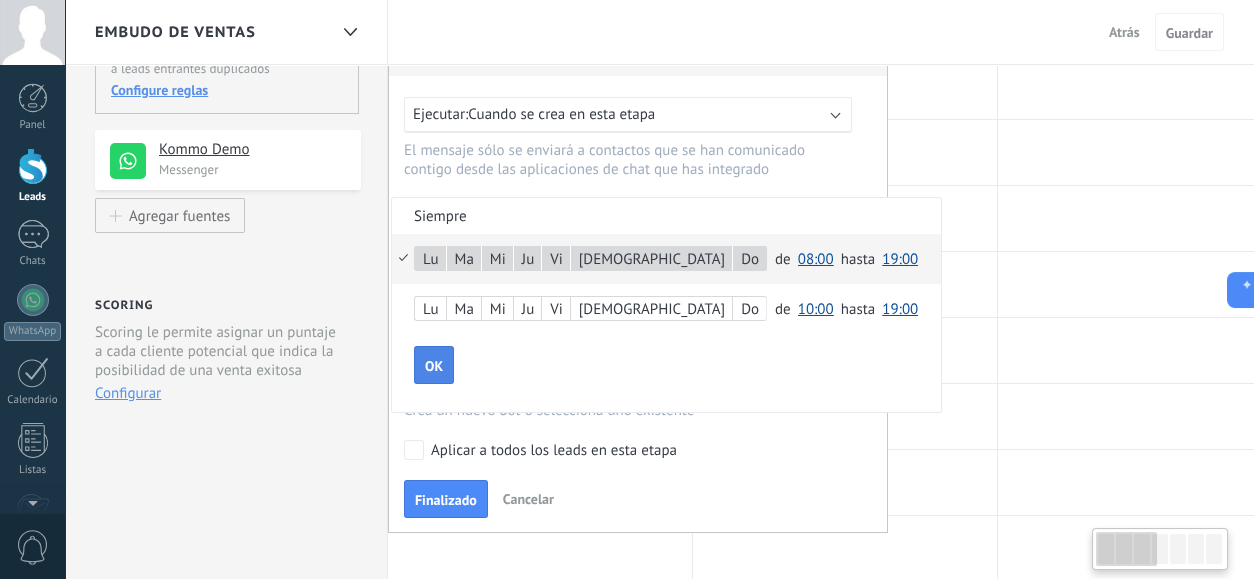 click on "OK" at bounding box center (434, 365) 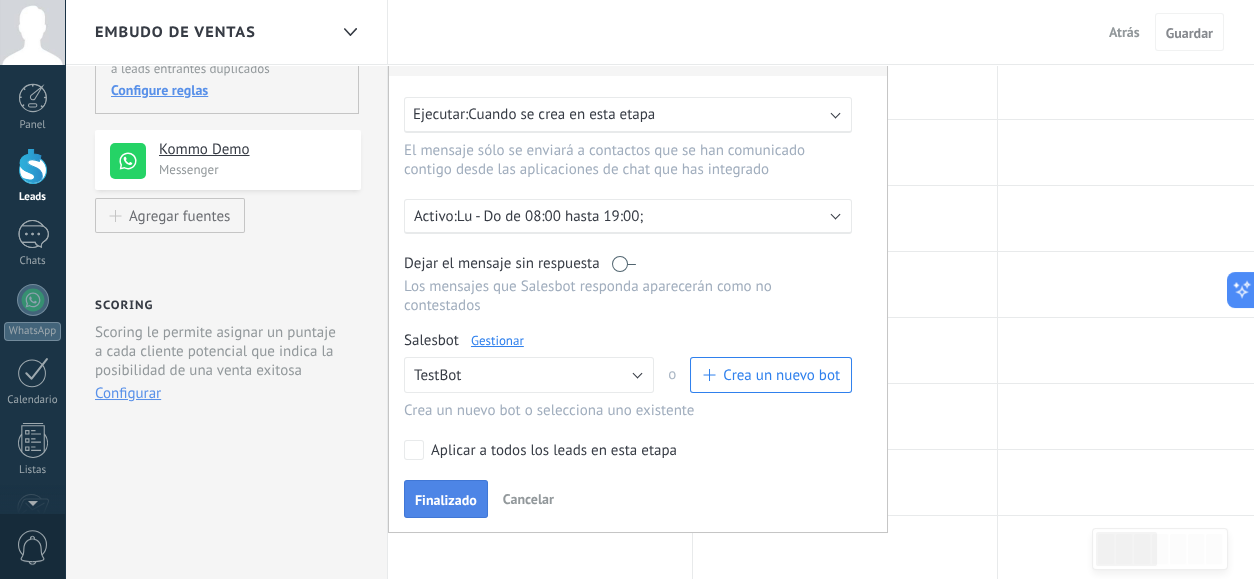 click on "Finalizado" at bounding box center [446, 499] 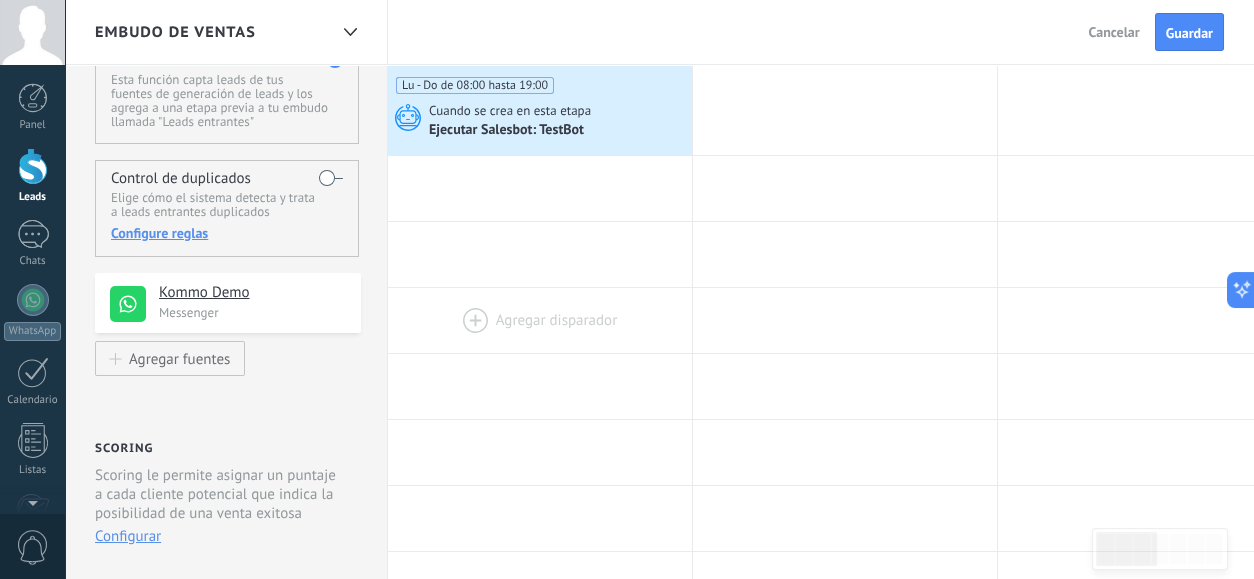 scroll, scrollTop: 0, scrollLeft: 0, axis: both 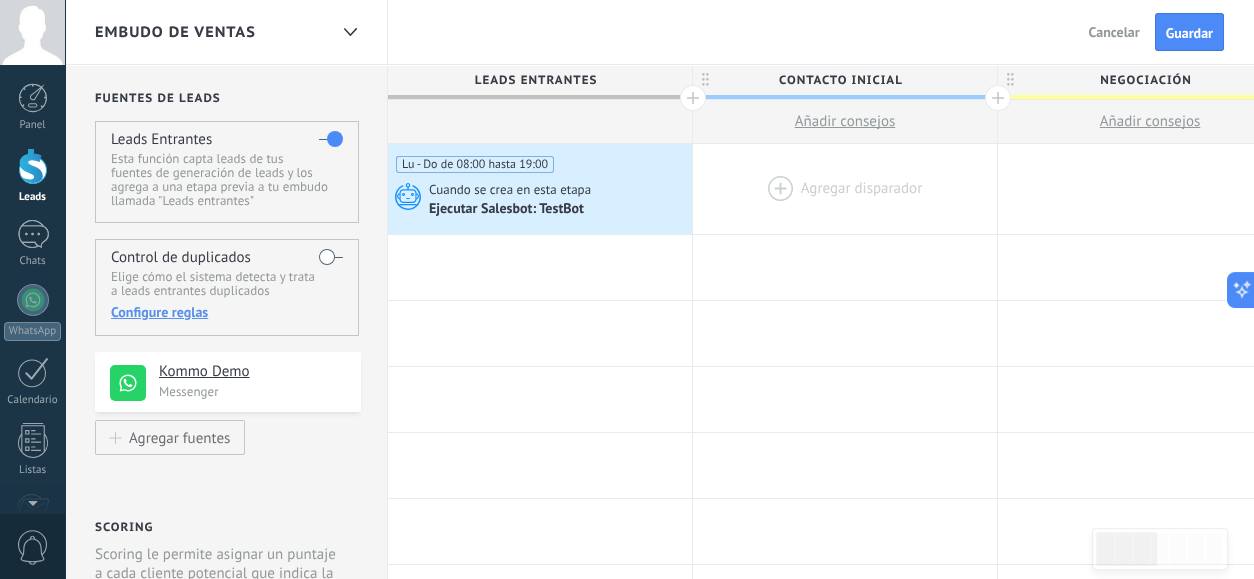 click at bounding box center (845, 189) 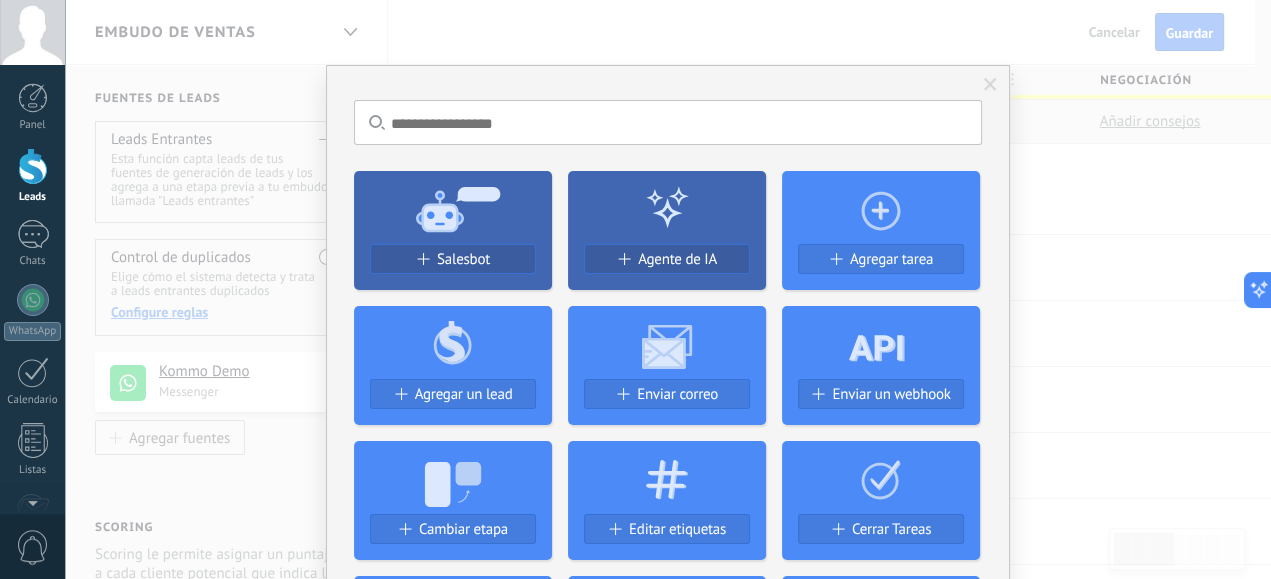 click on "No hay resultados Salesbot Agente de IA Agregar tarea Agregar un lead Enviar correo Enviar un webhook Cambiar etapa Editar etiquetas Cerrar Tareas Generar formulario Cambiar el usuario responsable del lead Cambiar campo Borrar archivos Widgets Google Analytics Connect your Google Analytics account and create custom Google Analytics Instalar AdWords Conecte su cuenta publicitaria y configure la publicidad en Google Autorizar Meta Conversions API Sincroniza tu cuenta Meta para mejorar tus anuncios Conectar Facebook Conduacademy Conduacademy Instalar Creditor por CatCode Control de pagos parciales en un lead Instalar Chatter - WA+ChatGPT via Komanda F5 Integración de WhatsApp, Telegram, [PERSON_NAME] & VK Instalar Documentos de Google por AMOGURU Documentos de Google por AMOGURU Instalar Distribución Inteligente por AMOGURU Distribución inteligente de leads de amoGURU Instalar Bloque de cambio de estado de AMOGURU Mover leads solo a etapas configuradas. Instalar Whatsapp de YouMessages Instalar Instalar Guru Service" at bounding box center [668, 289] 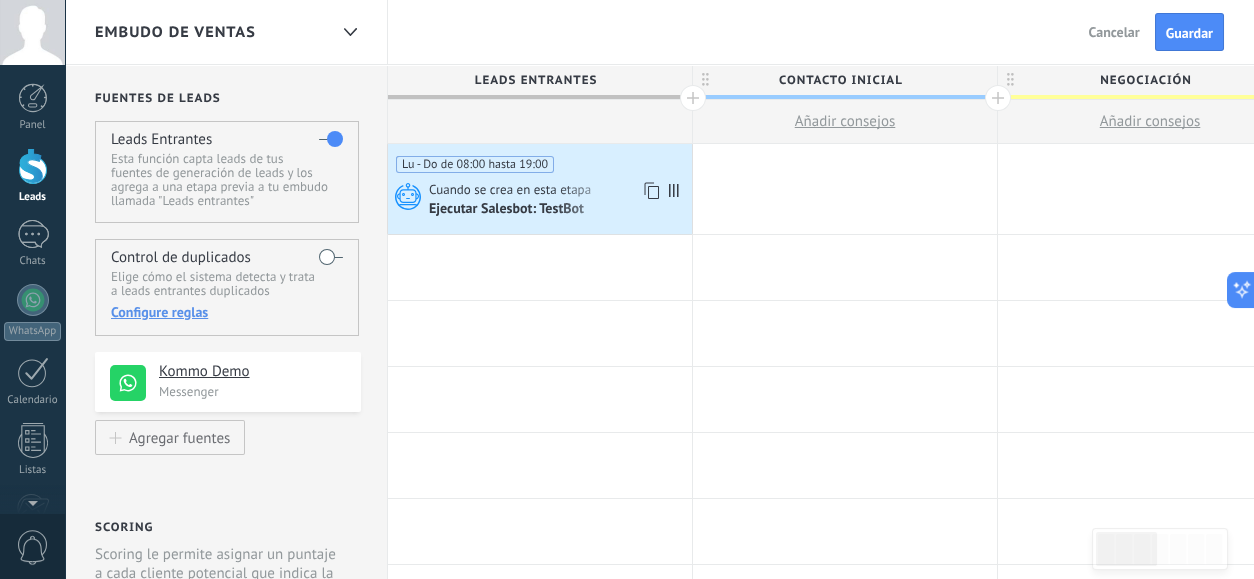 click on "**********" at bounding box center [1455, 189] 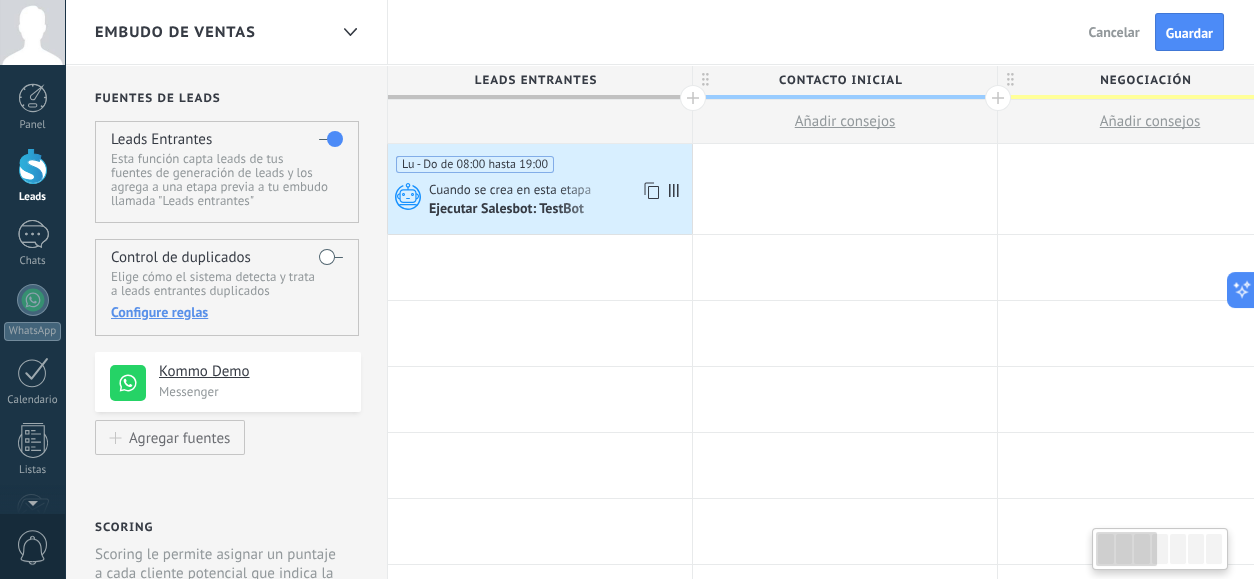click 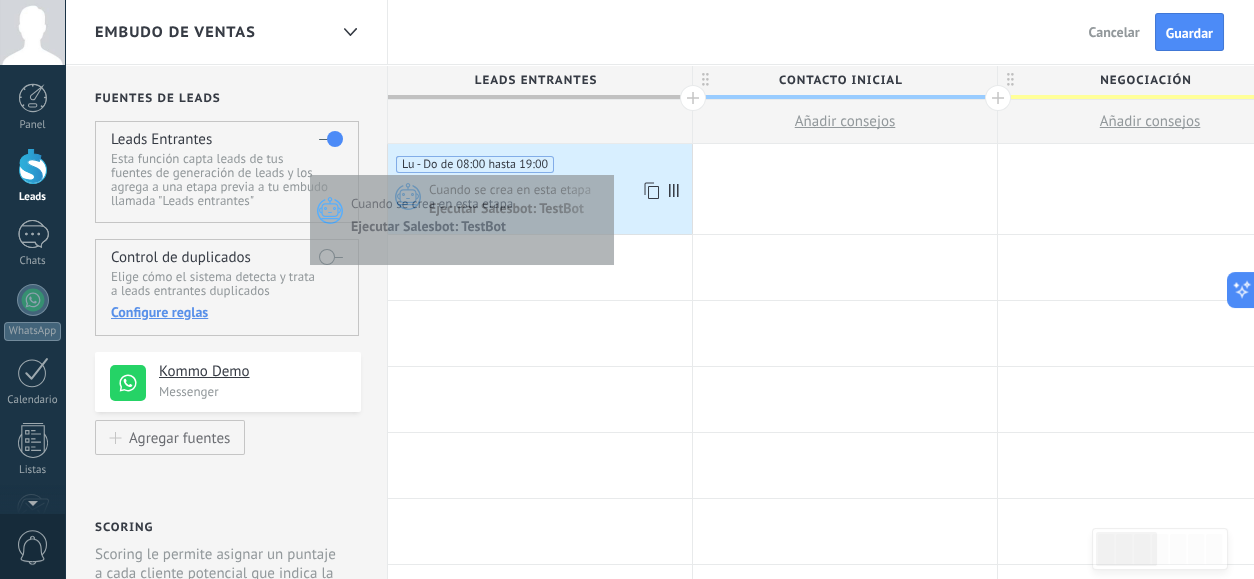 click on "Lu - Do de 08:00 hasta 19:00" at bounding box center (540, 158) 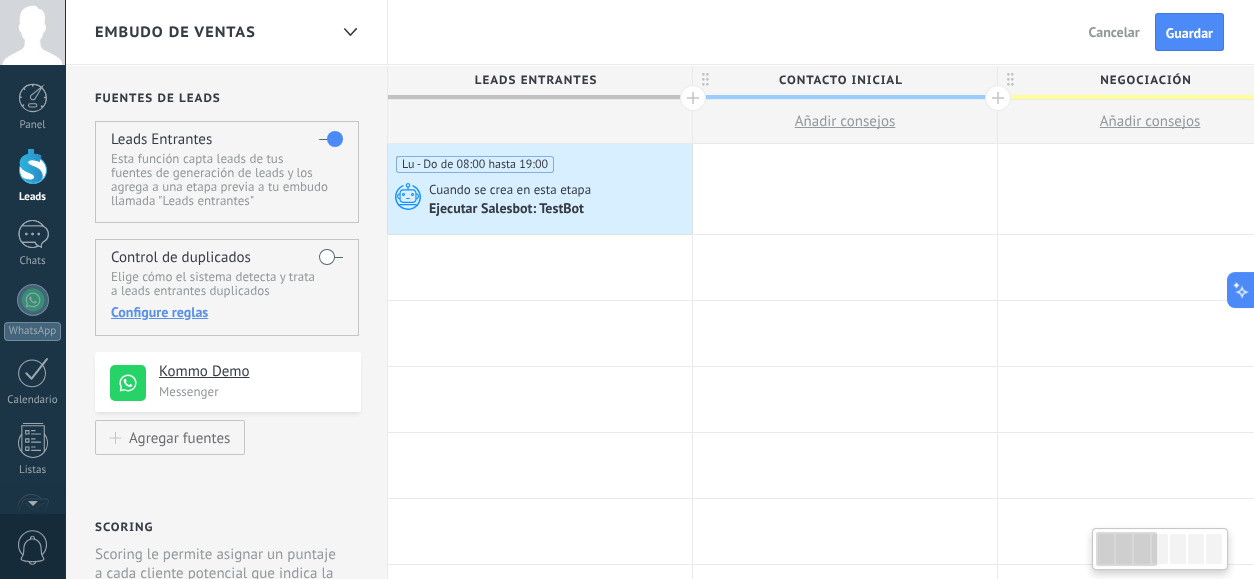 click on "Lu - Do de 08:00 hasta 19:00 Cuando se crea en esta etapa Ejecutar Salesbot: TestBot" at bounding box center [540, 189] 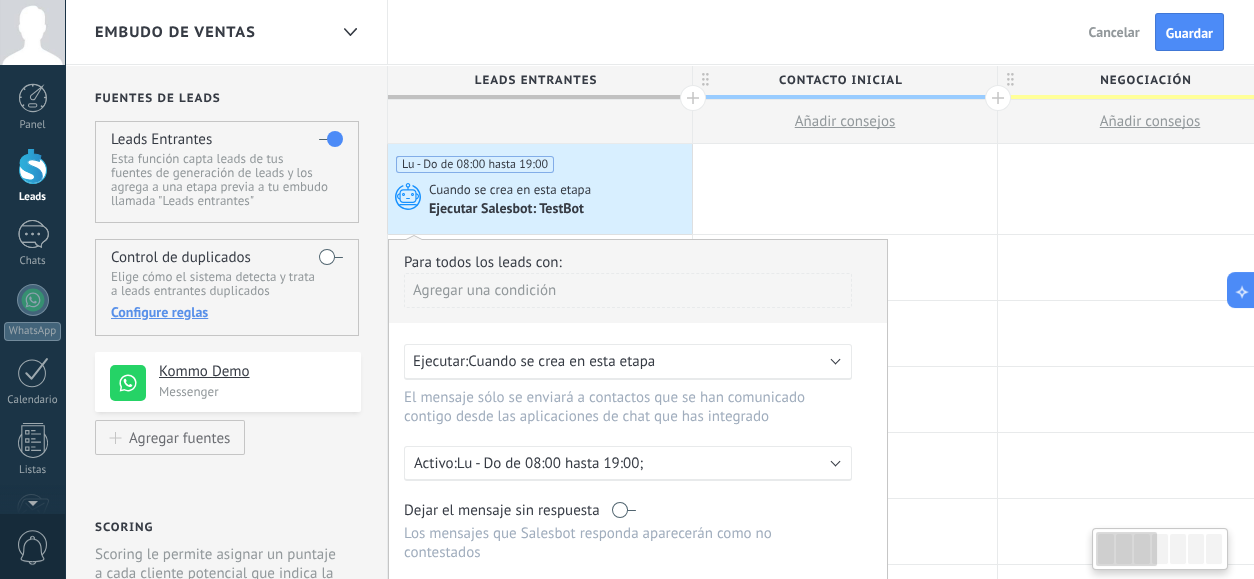 click on "Lu - Do de 08:00 hasta 19:00 Cuando se crea en esta etapa Ejecutar Salesbot: TestBot" at bounding box center [540, 189] 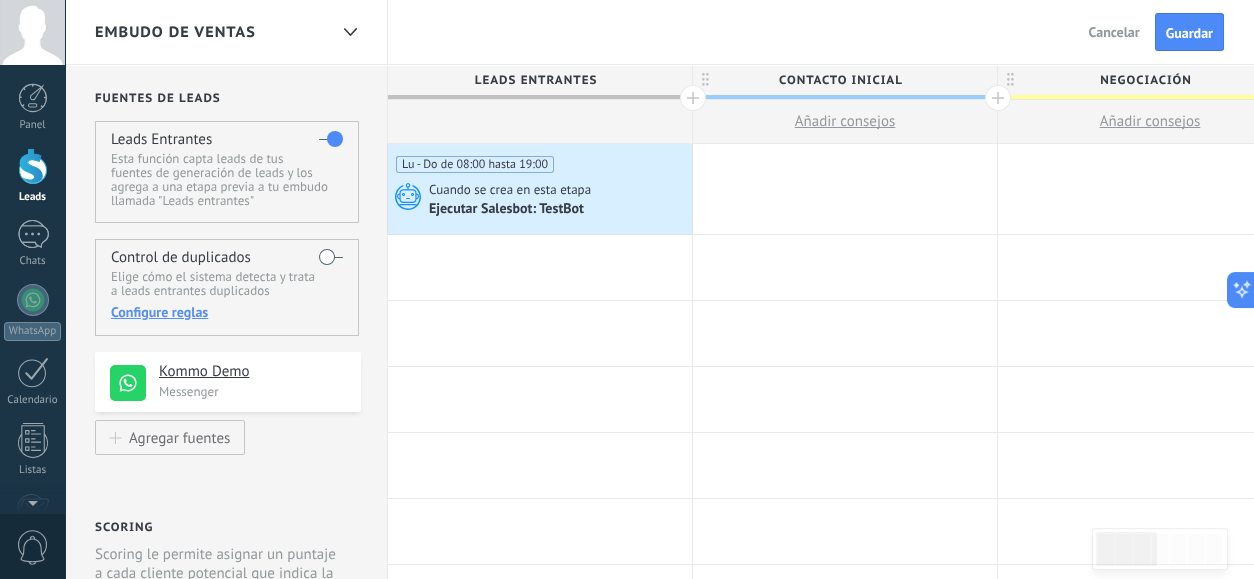 click on "Lu - Do de 08:00 hasta 19:00 Cuando se crea en esta etapa Ejecutar Salesbot: TestBot" at bounding box center [540, 189] 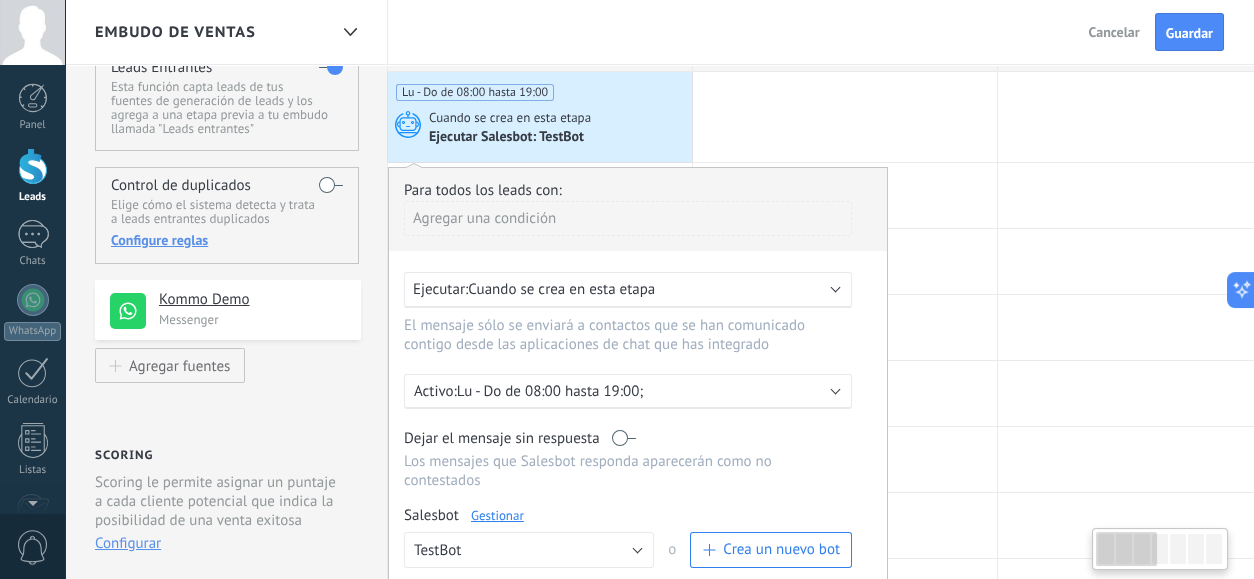 scroll, scrollTop: 111, scrollLeft: 0, axis: vertical 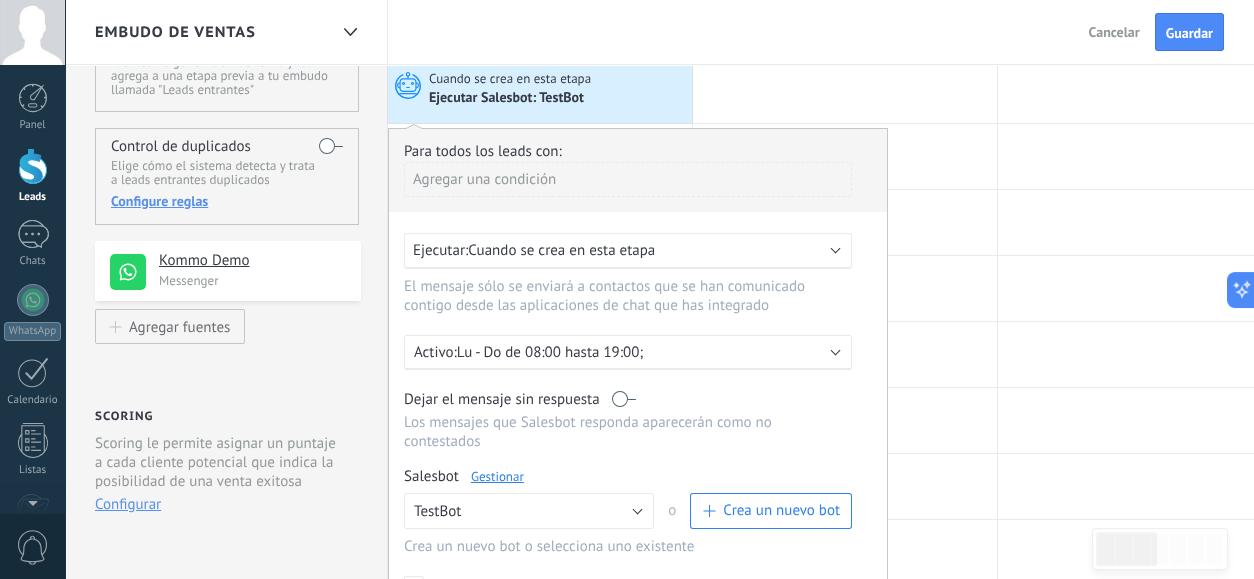 click on "Agregar una condición" at bounding box center (628, 187) 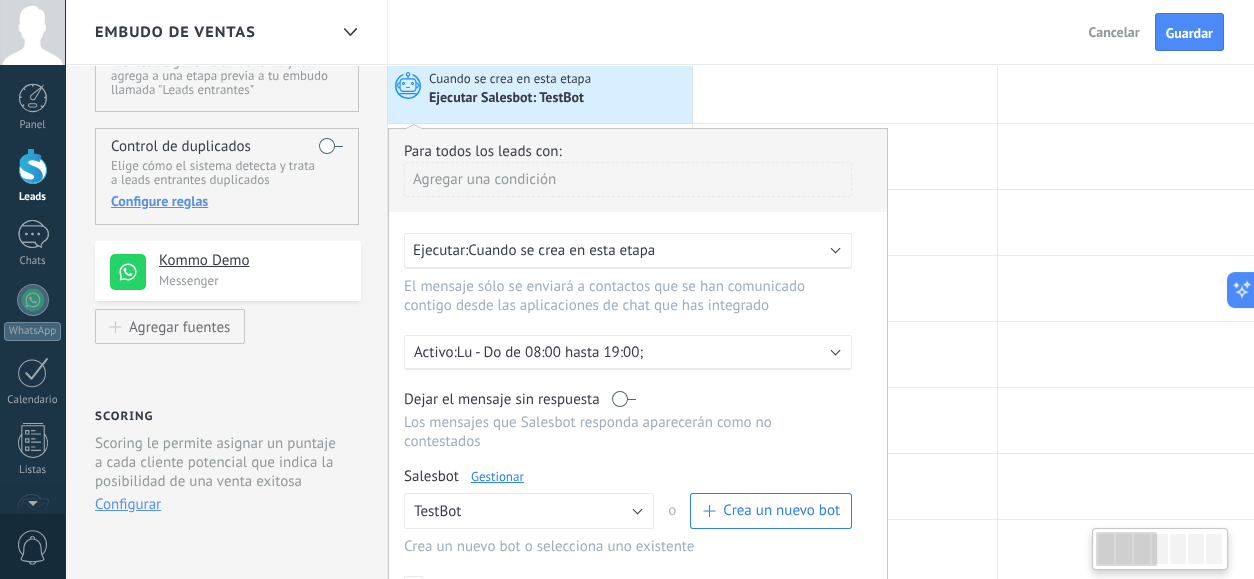 click on "Ejecutar:  Cuando se crea en esta etapa" at bounding box center (620, 250) 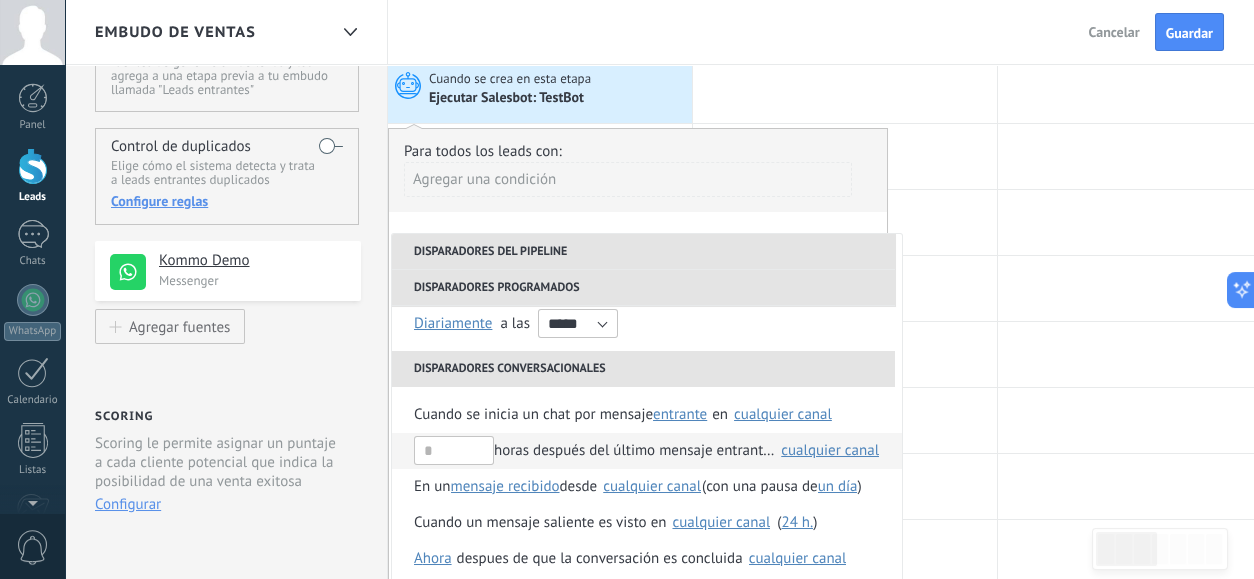 scroll, scrollTop: 163, scrollLeft: 0, axis: vertical 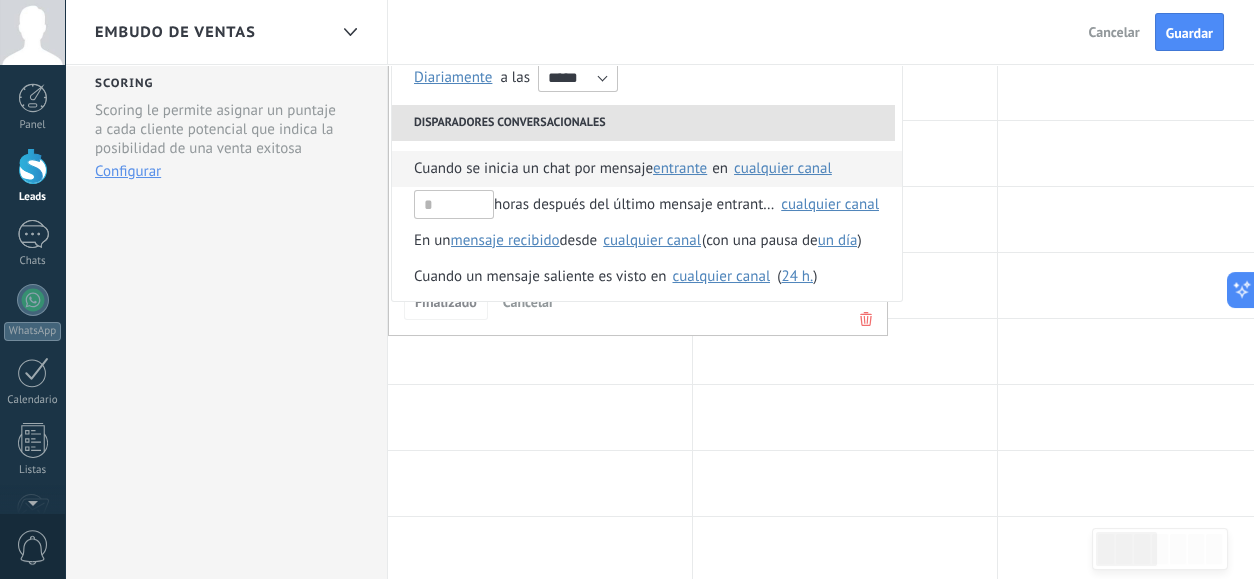 click on "cualquier canal" at bounding box center (783, 168) 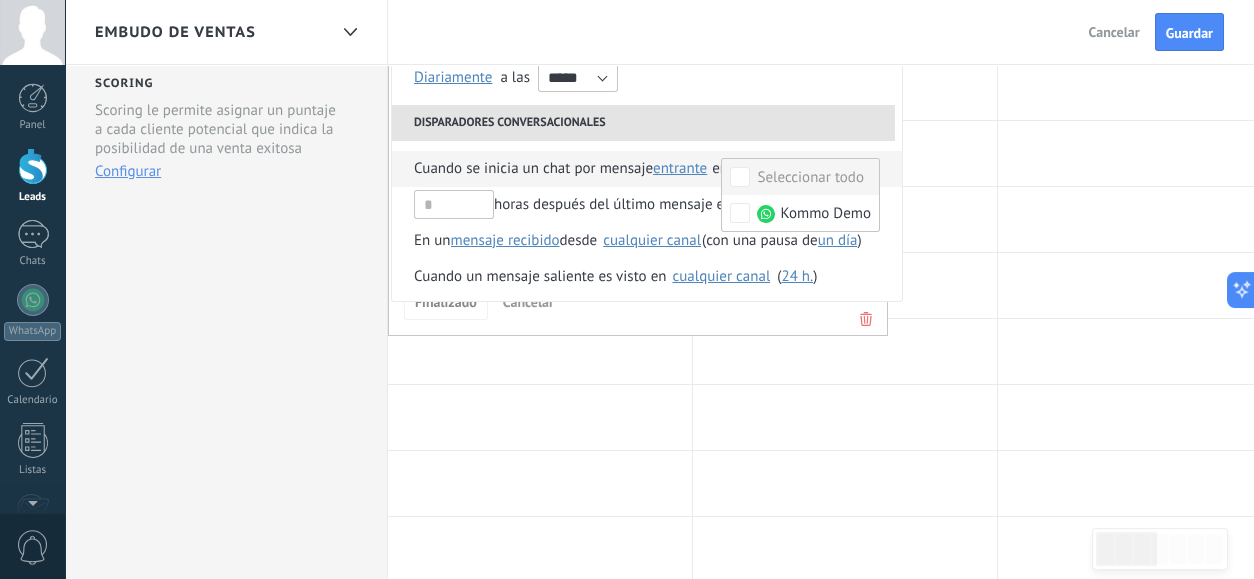 click on "Seleccionar todo" at bounding box center [810, 178] 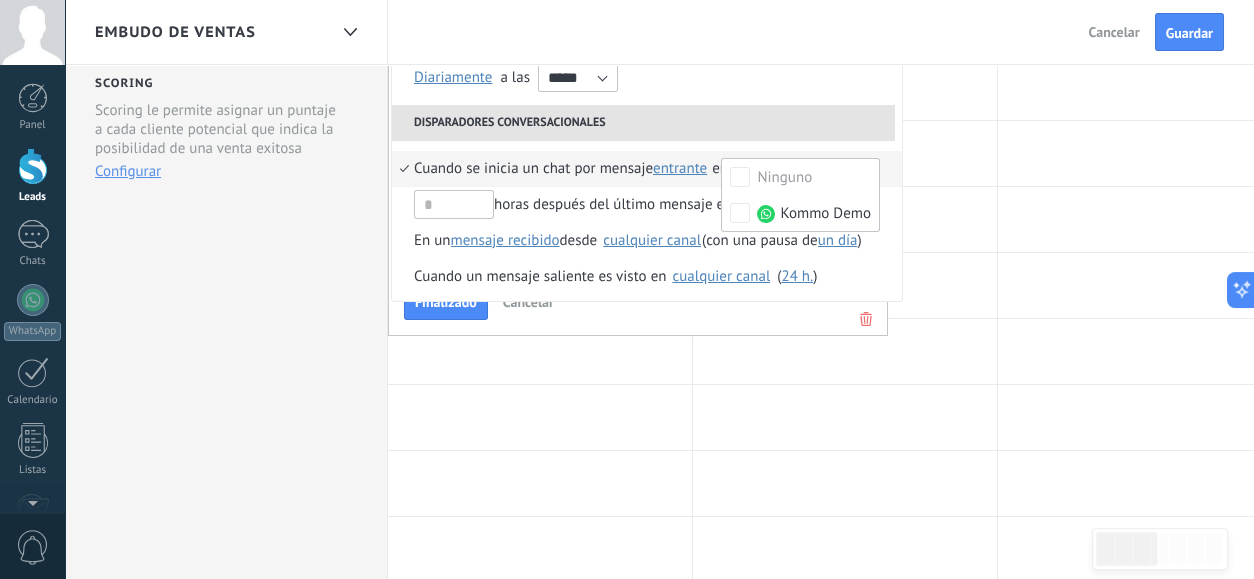 click on "entrante" at bounding box center (680, 168) 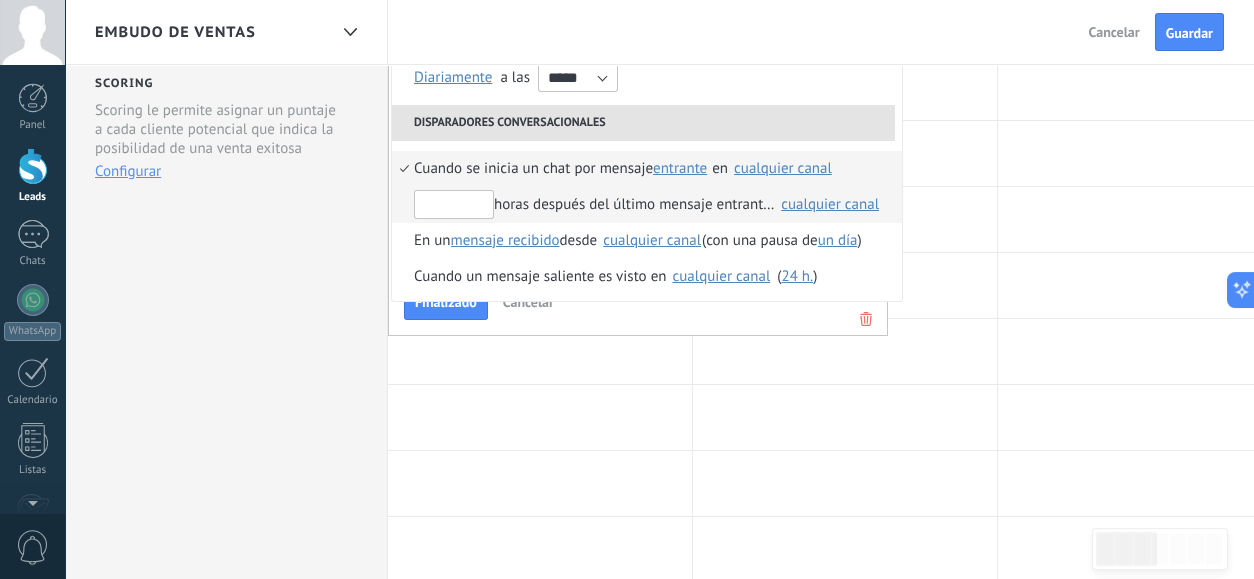 click at bounding box center [454, 204] 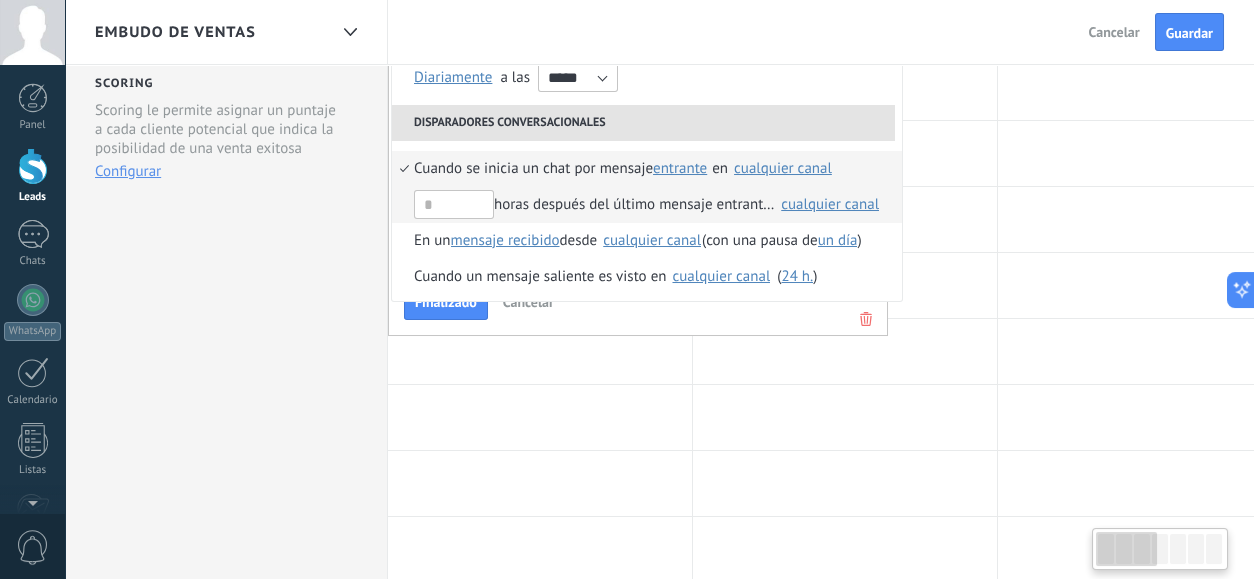 click on "horas después del último mensaje entrante en Seleccionar todo Kommo Demo cualquier canal" at bounding box center (647, 205) 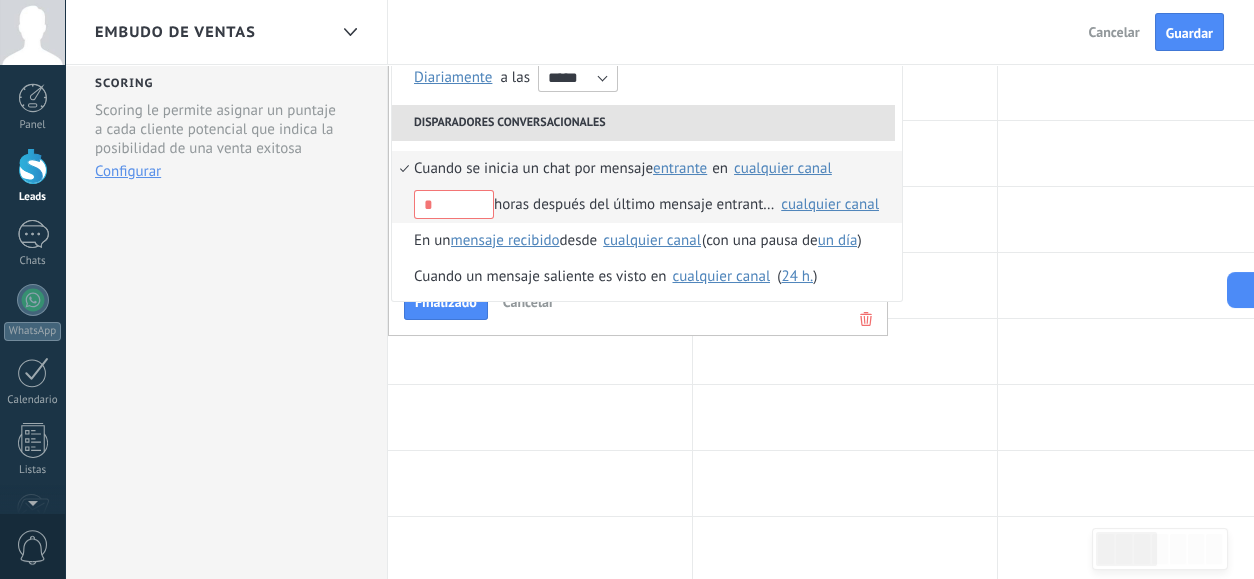 click on "cualquier canal" at bounding box center [830, 204] 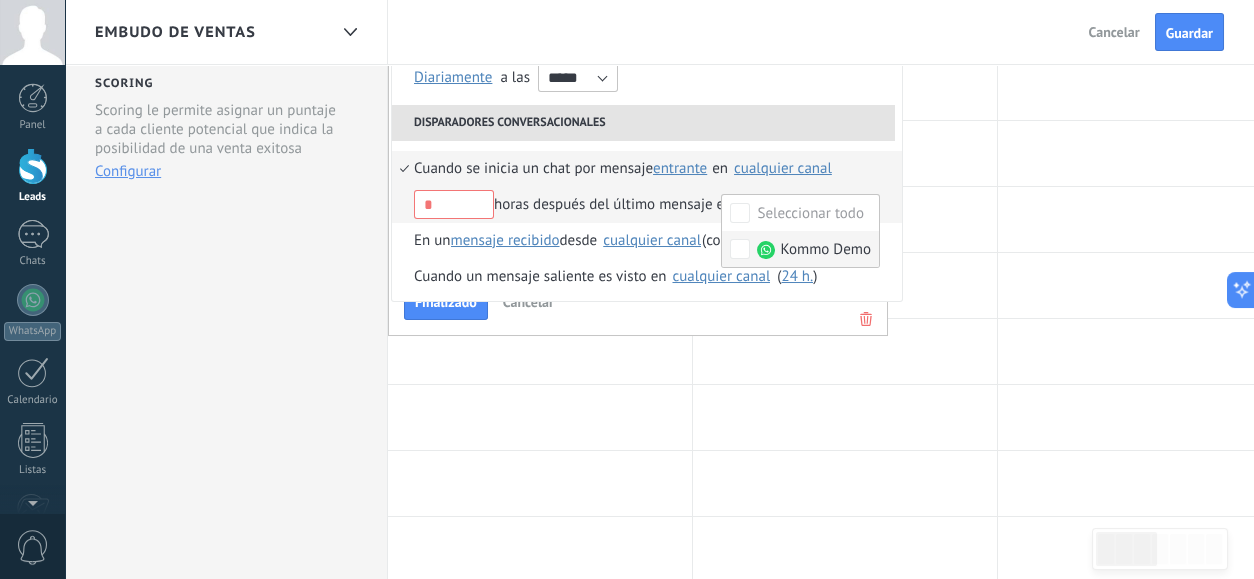 click on "Kommo Demo" at bounding box center [800, 249] 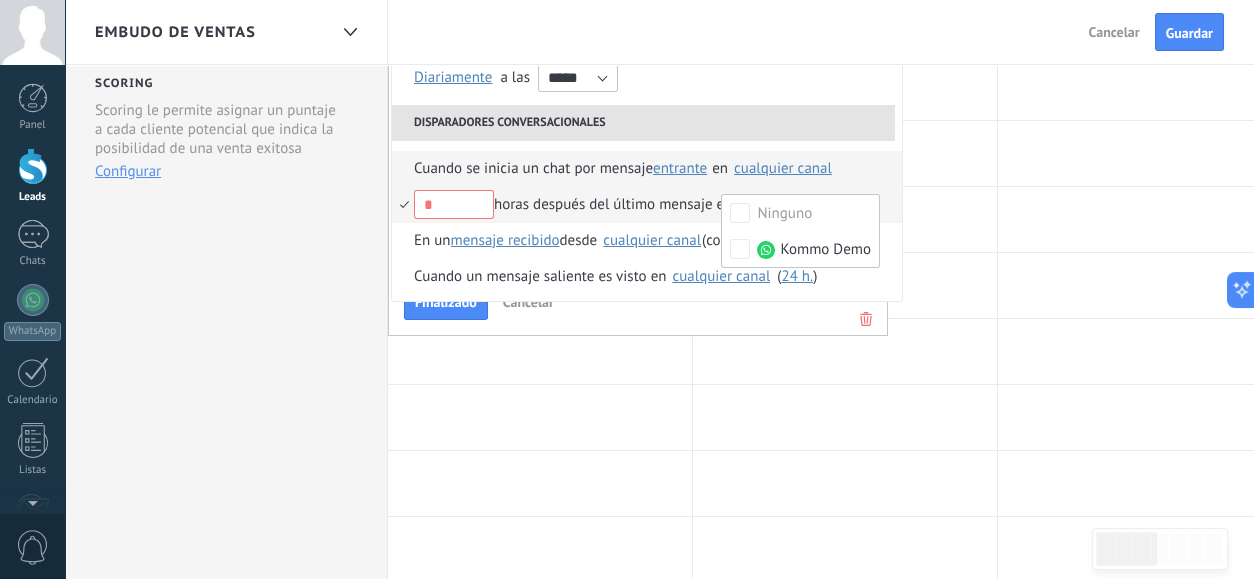 click on "Cuando se inicia un chat por mensaje  entrante entrante saliente cualquiera en Ninguno Kommo Demo cualquier canal" at bounding box center [647, 169] 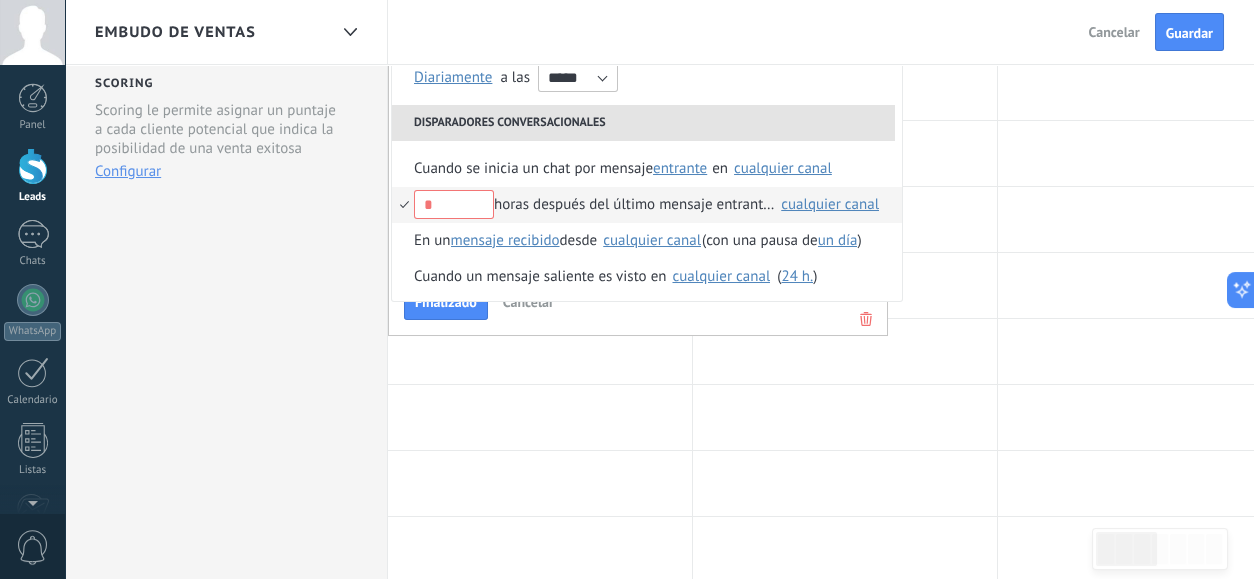 click on "cualquier canal" at bounding box center [830, 204] 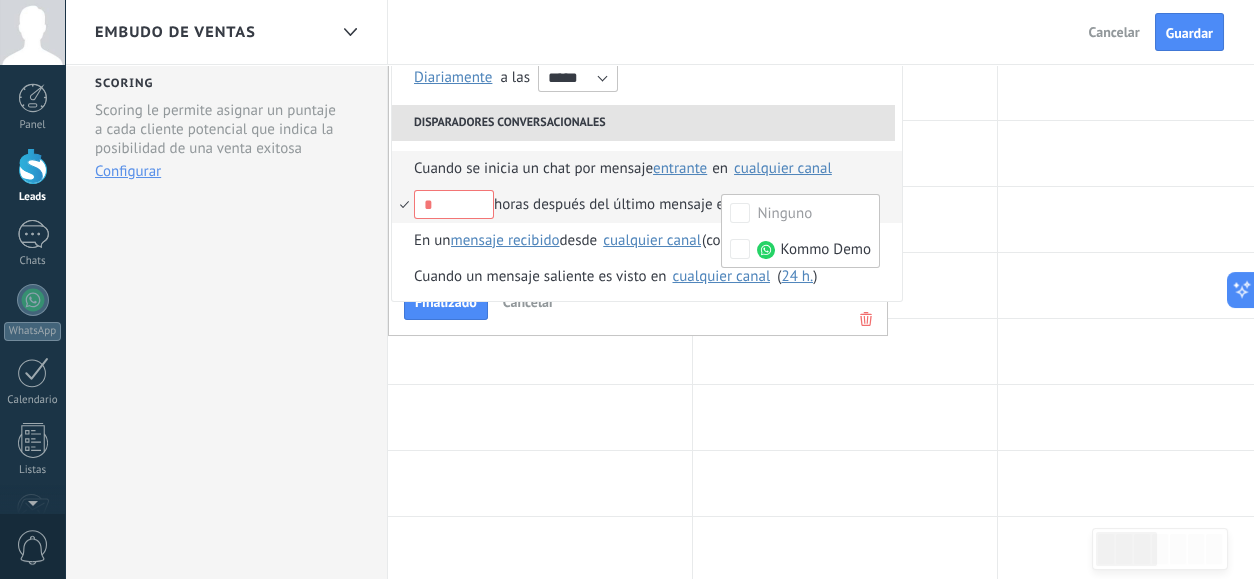 click on "cualquier canal" at bounding box center (783, 168) 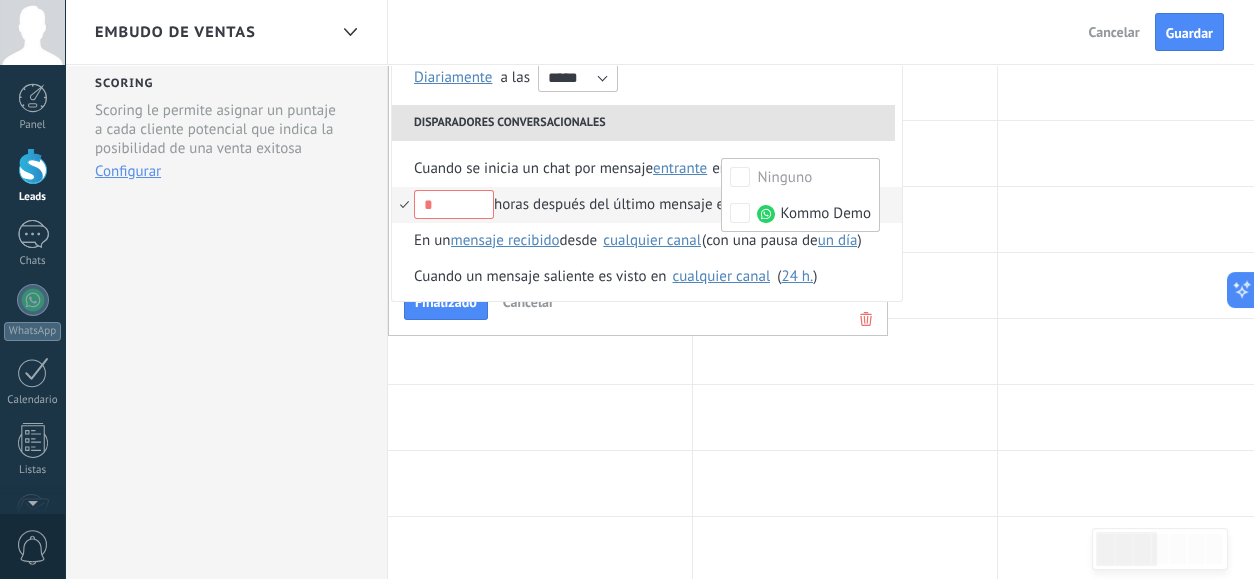 click on "Cuando se inicia un chat por mensaje  entrante entrante saliente cualquiera en Ninguno Kommo Demo cualquier canal  horas después del último mensaje entrante en Ninguno Kommo Demo cualquier canal En un  mensaje recibido mensaje enviado mensaje recibido  desde Seleccionar todo Kommo Demo cualquier canal  (con una pausa de  un día 10 min. 5 min. Seleccionar un intervalo un día ) Cuando un mensaje saliente es visto en Seleccionar todo Kommo Demo cualquier canal ( 24 h. 10 min. 5 min. Seleccionar un intervalo 24 h. ) despues de que la conversación es concluida Seleccionar todo Kommo Demo cualquier canal Ahora Después de 5 minutos Después de 10 minutos Un día Seleccionar un intervalo Ahora despues de que el último mensaje es recibido en Seleccionar todo Kommo Demo cualquier canal Ahora Después de 5 minutos Después de 10 minutos Un día Seleccionar un intervalo Ahora Cuando una emoción negativa es detectada en una conversación" at bounding box center (647, 277) 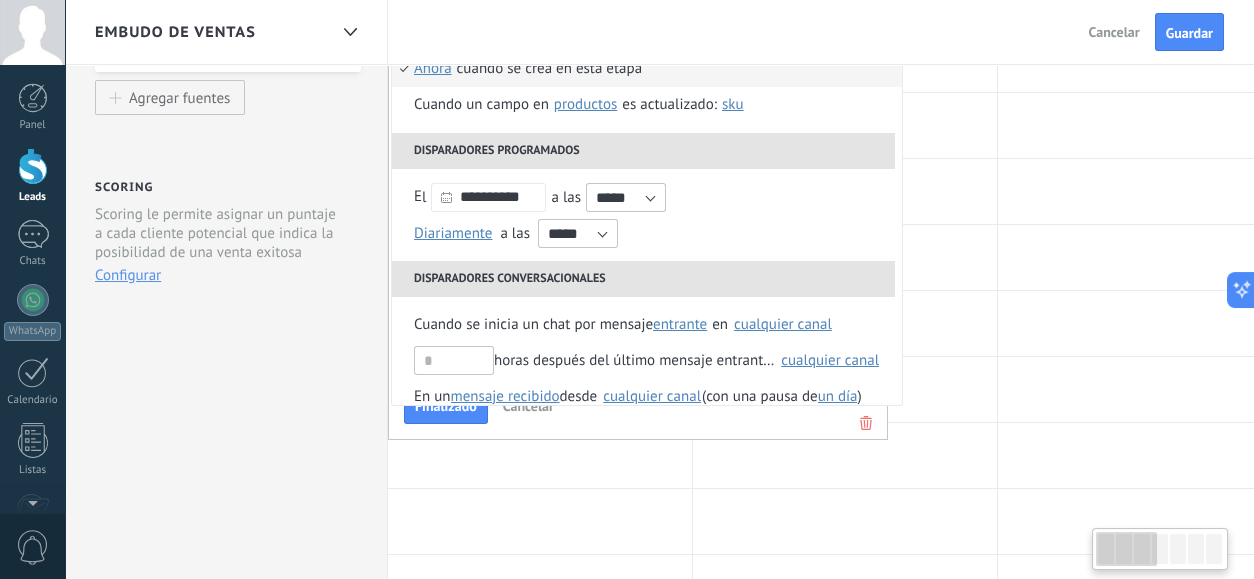 scroll, scrollTop: 222, scrollLeft: 0, axis: vertical 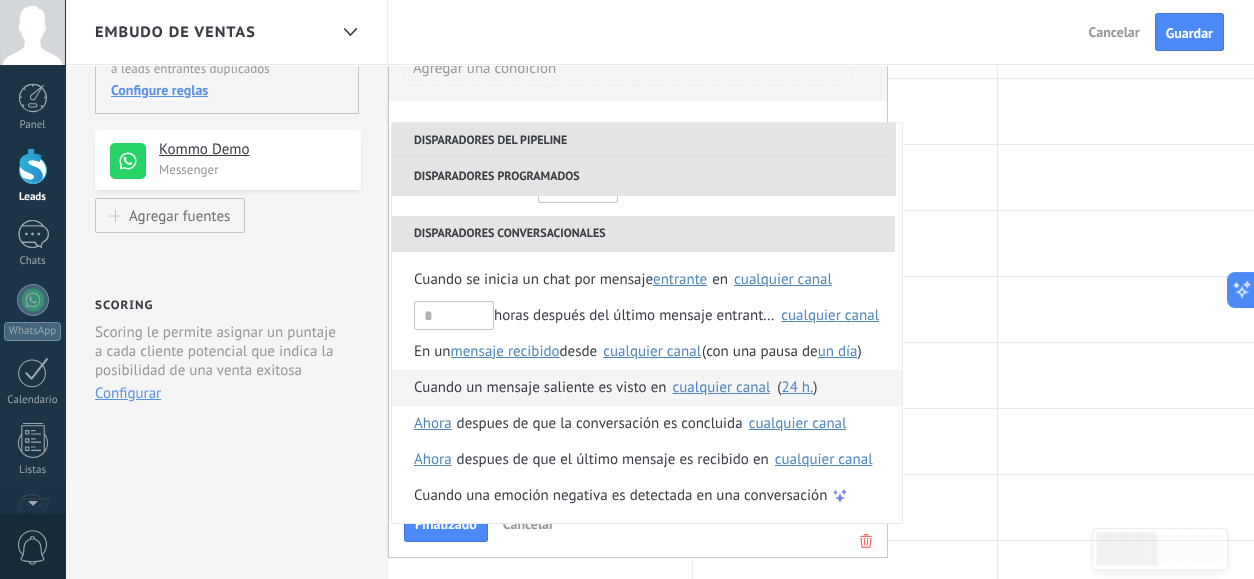 click on "24 h." at bounding box center [797, 387] 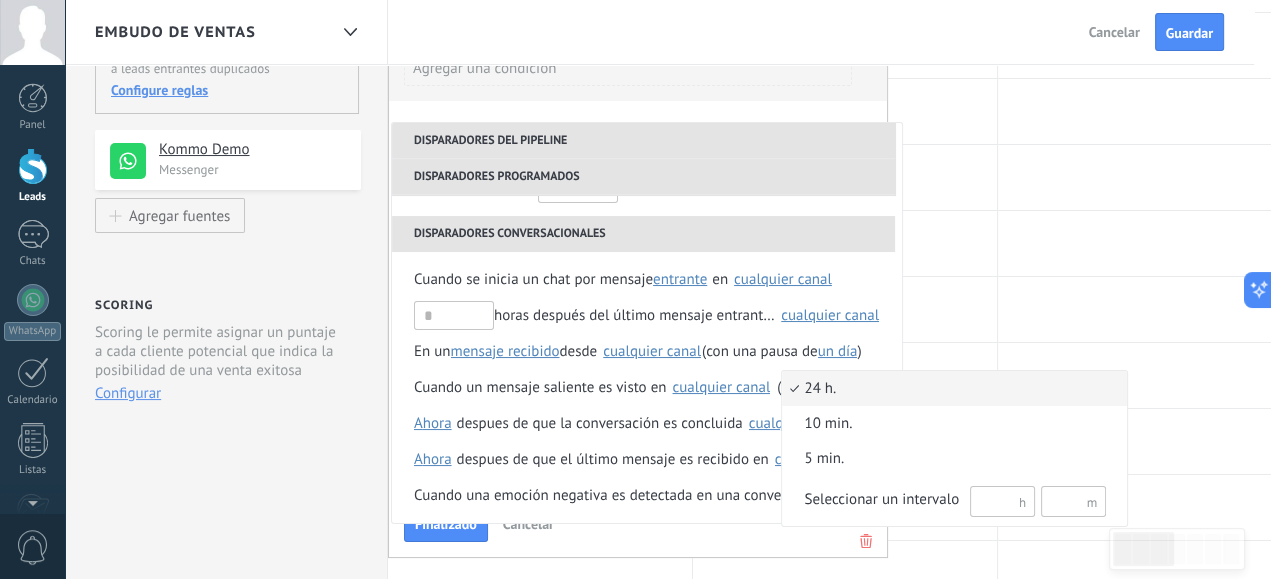 click at bounding box center [635, 289] 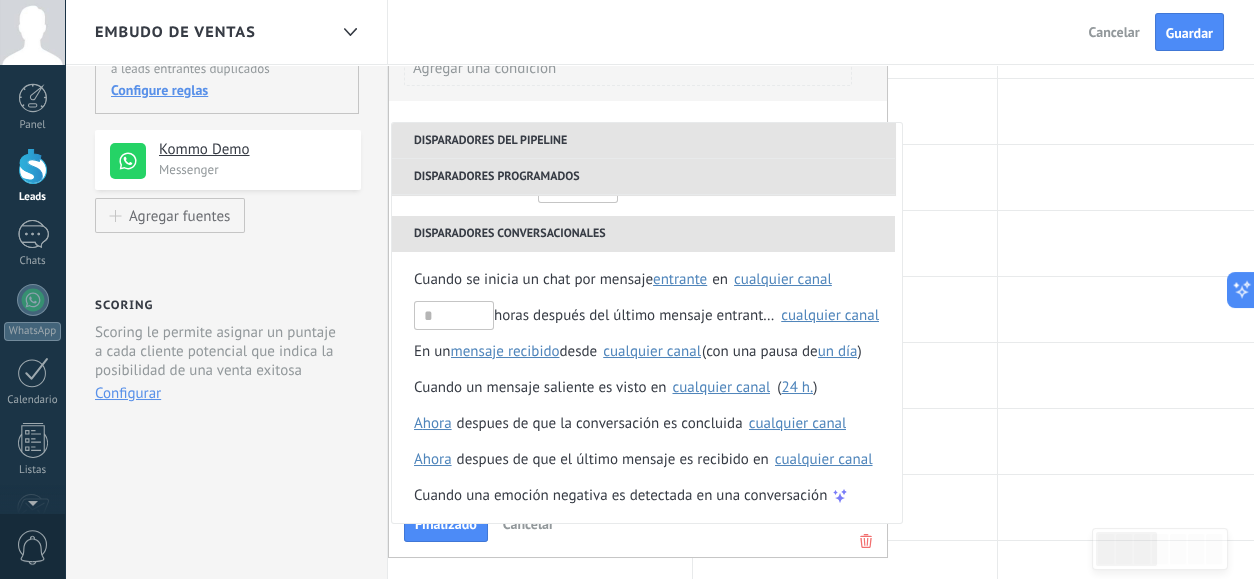 click on "cualquier canal" at bounding box center [721, 387] 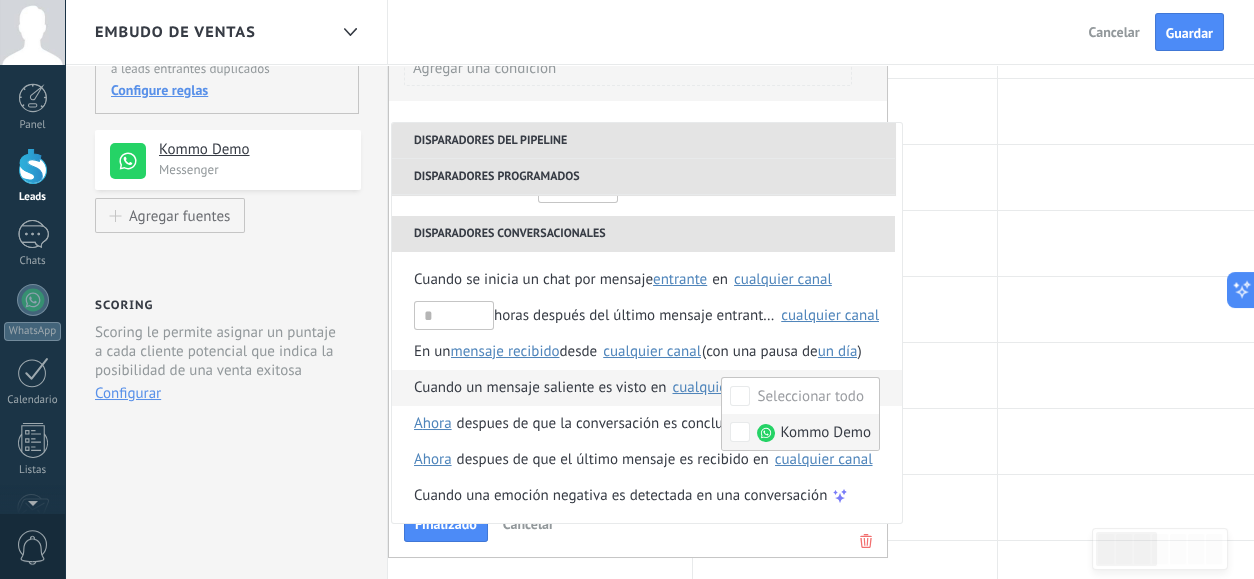 click on "Kommo Demo" at bounding box center (825, 433) 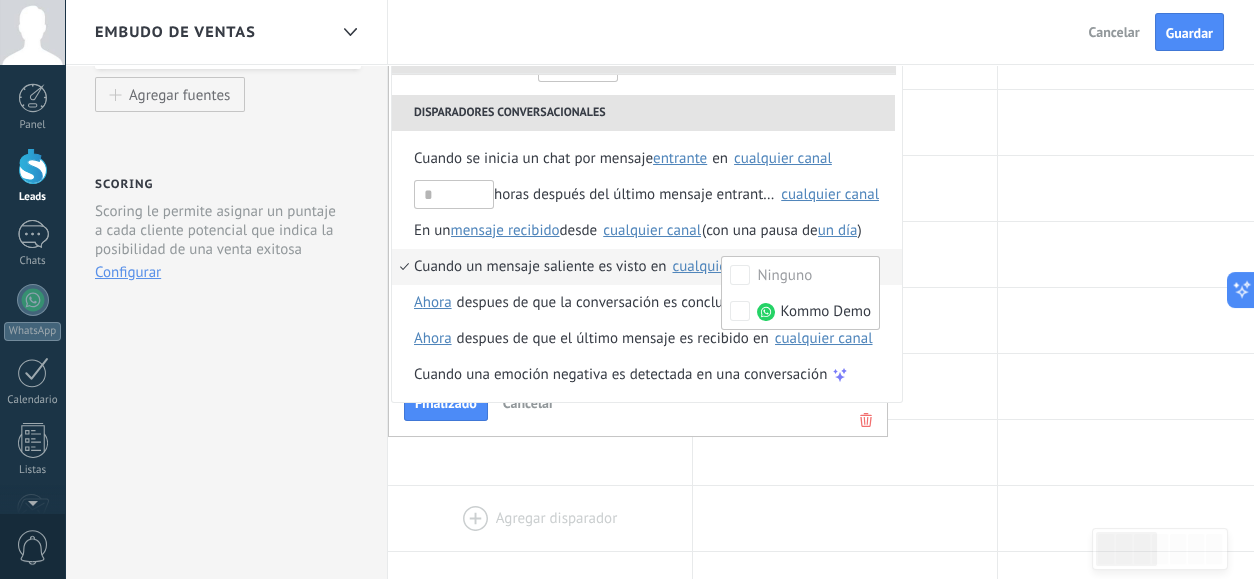 scroll, scrollTop: 444, scrollLeft: 0, axis: vertical 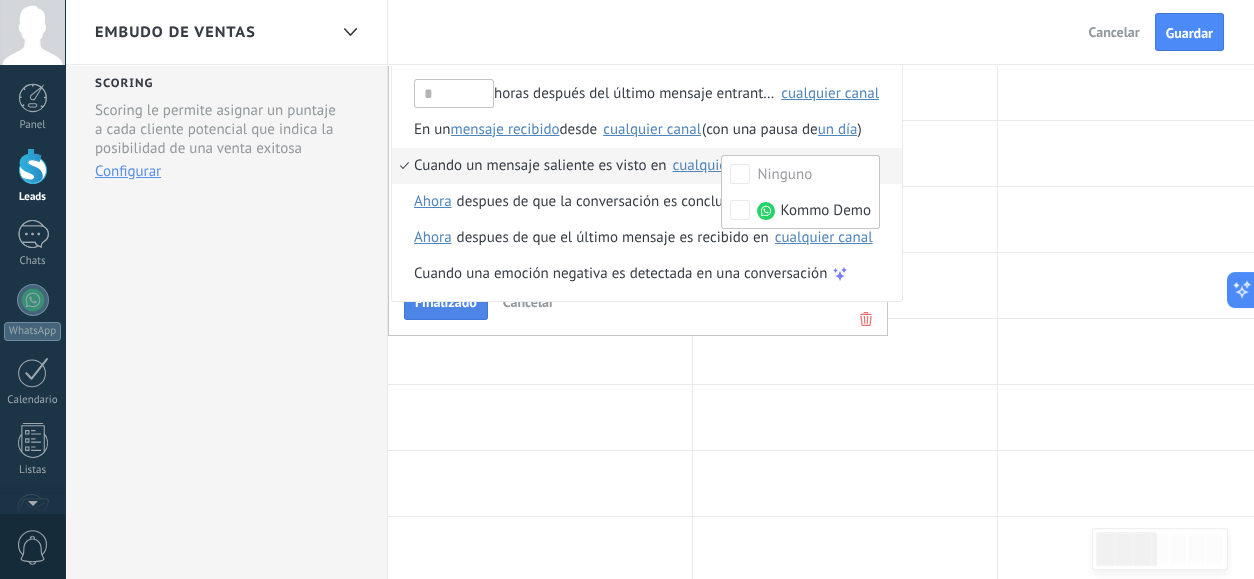 click on "Finalizado" at bounding box center [446, 302] 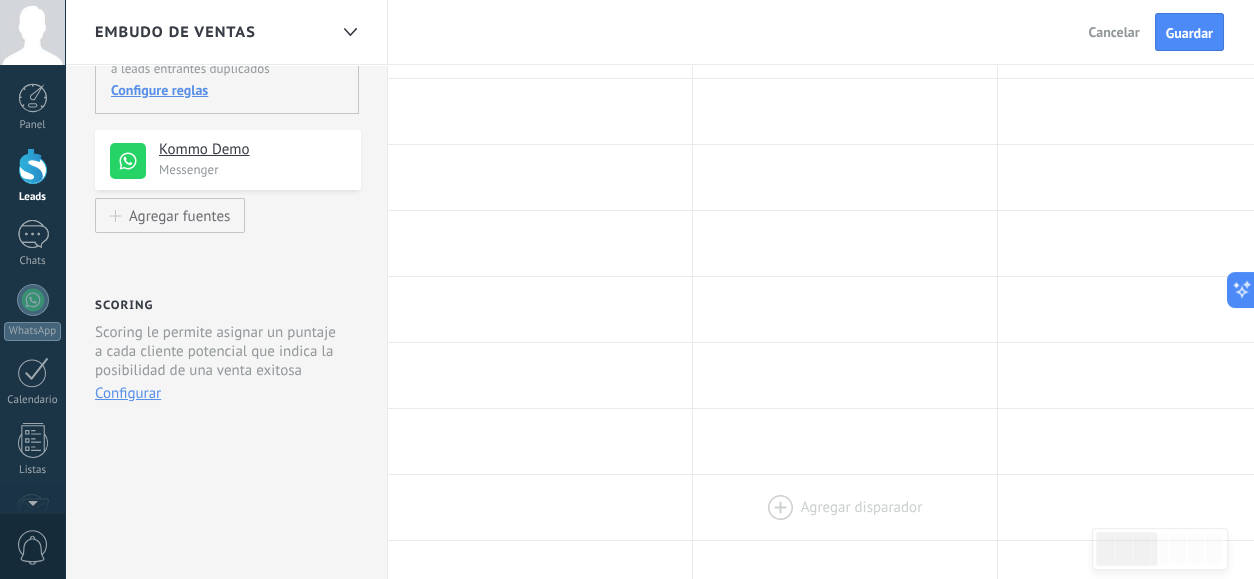 scroll, scrollTop: 0, scrollLeft: 0, axis: both 